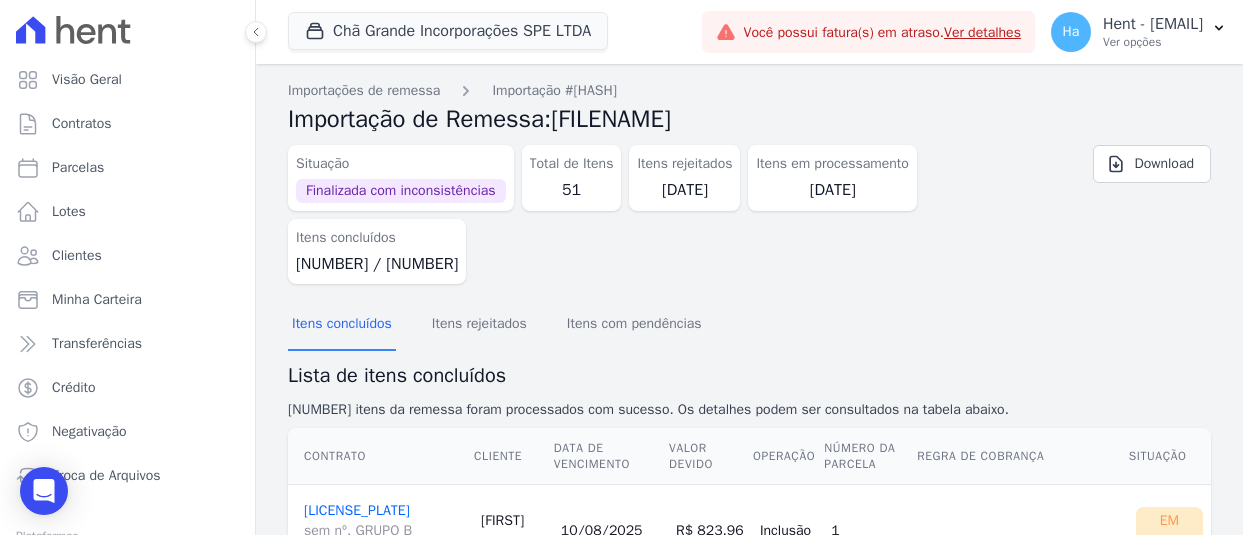 scroll, scrollTop: 0, scrollLeft: 0, axis: both 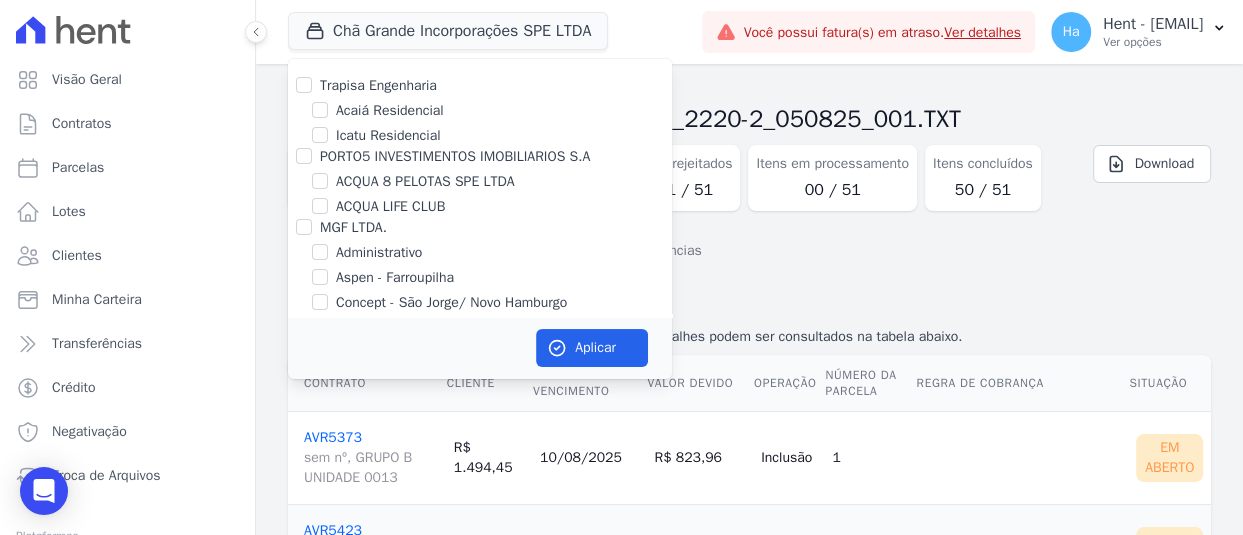 type 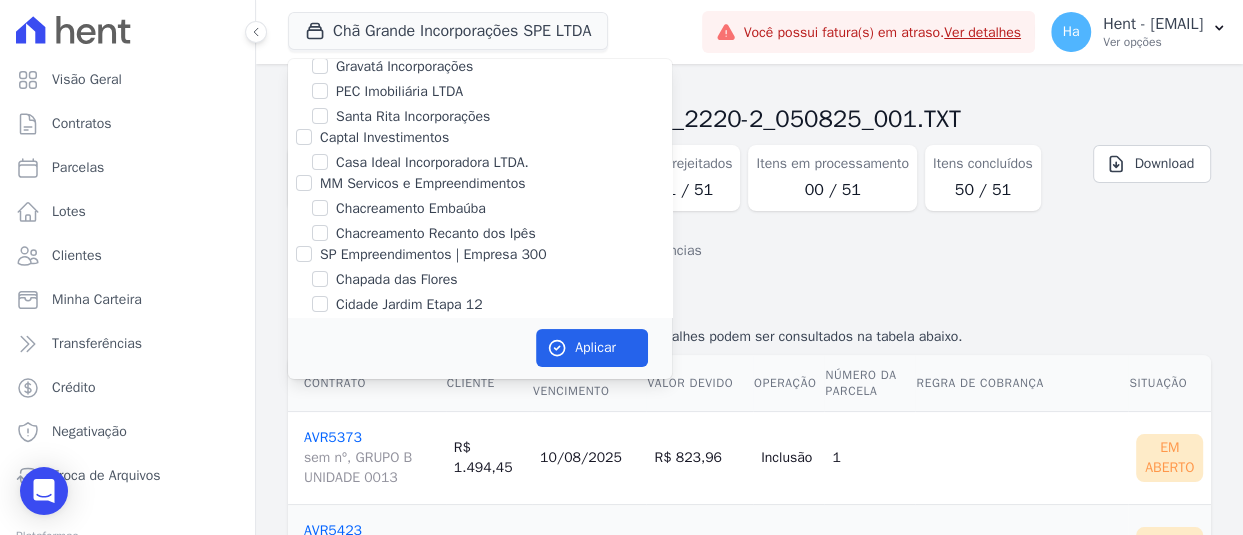click on "Chã Grande Incorporações SPE LTDA" at bounding box center [320, 41] 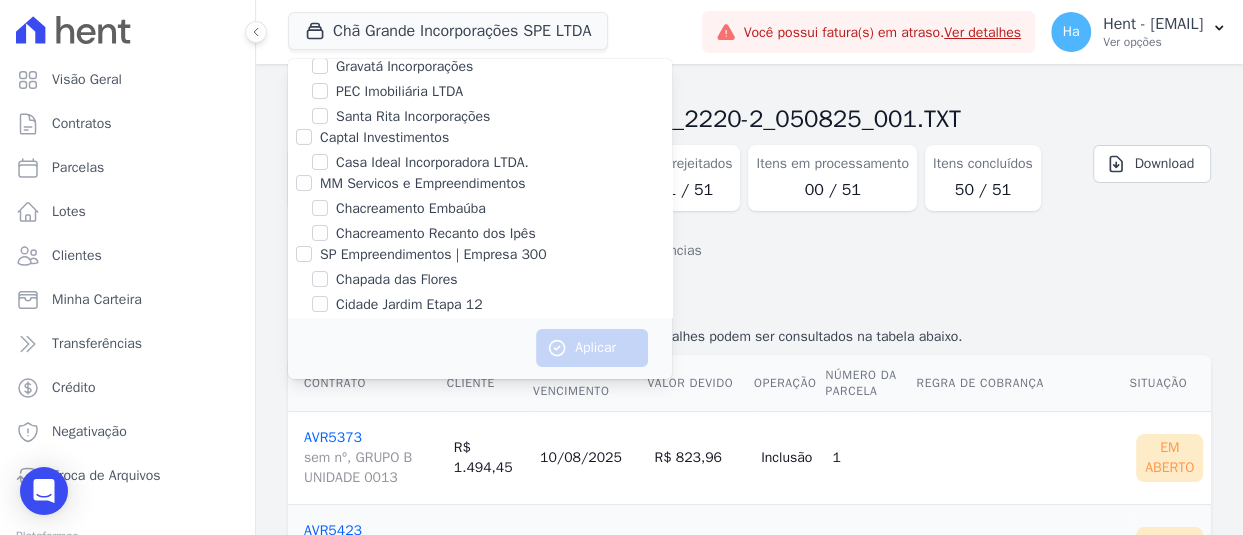 scroll, scrollTop: 6200, scrollLeft: 0, axis: vertical 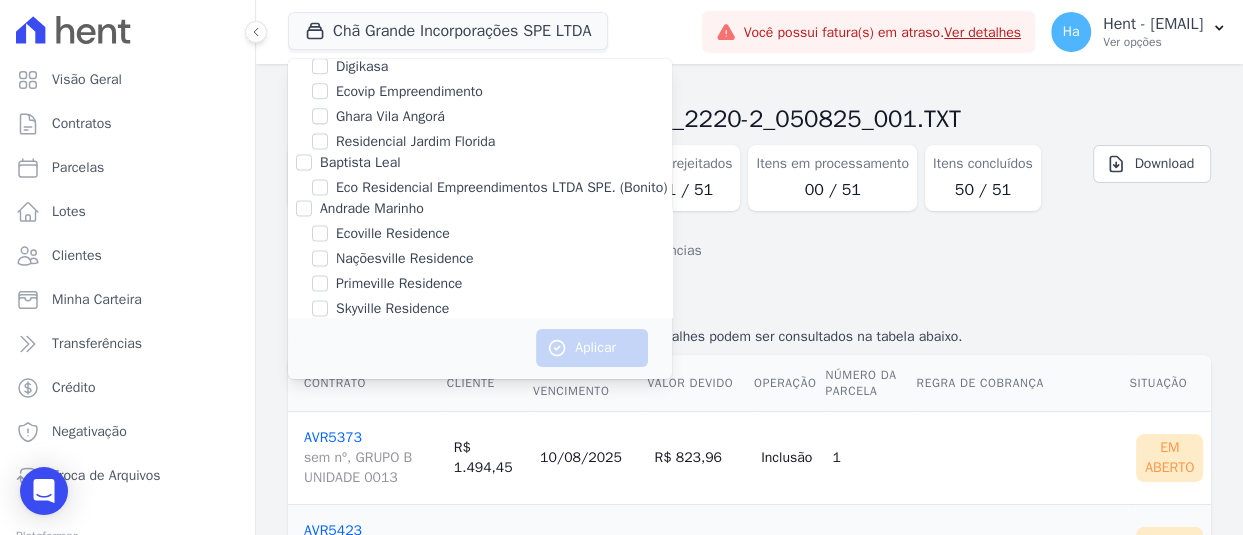 click on "Helena Gusmão" at bounding box center [304, -5] 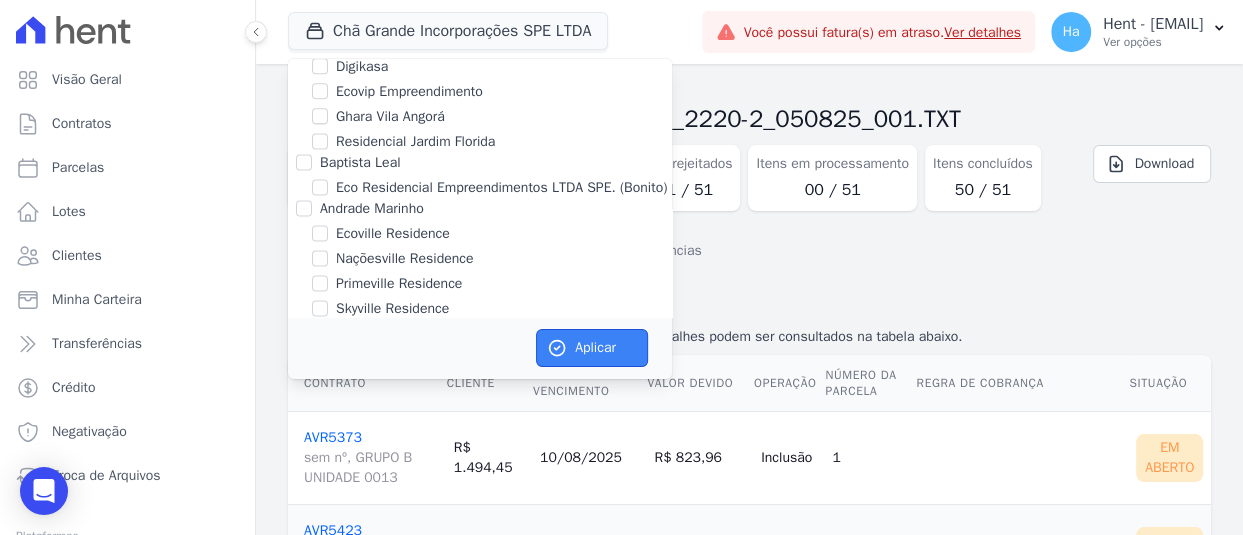 click on "Aplicar" at bounding box center [592, 348] 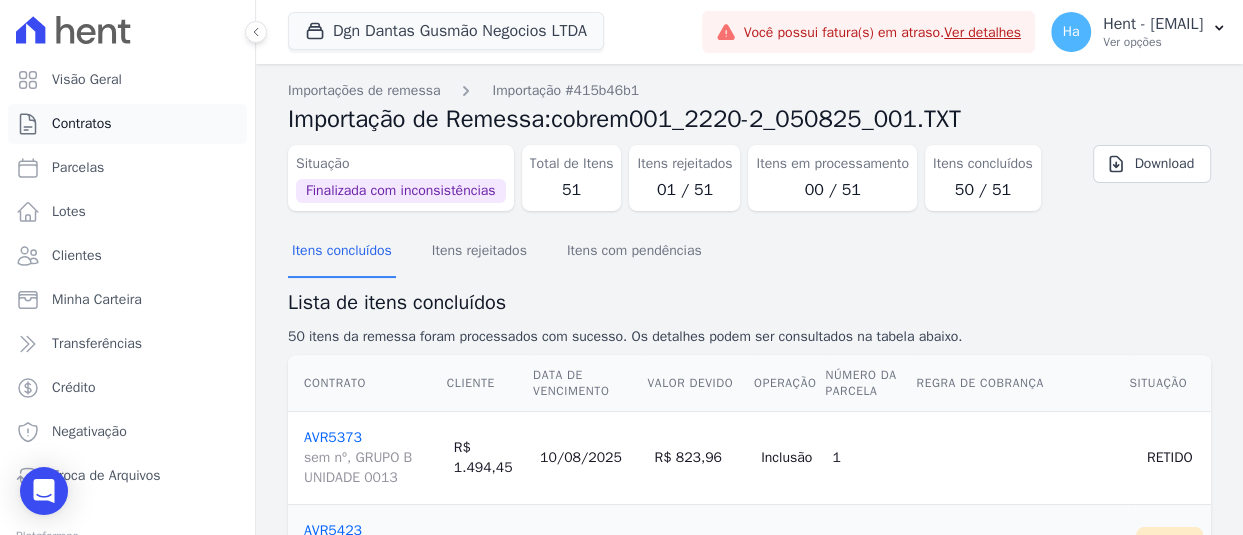 click on "Contratos" at bounding box center [82, 124] 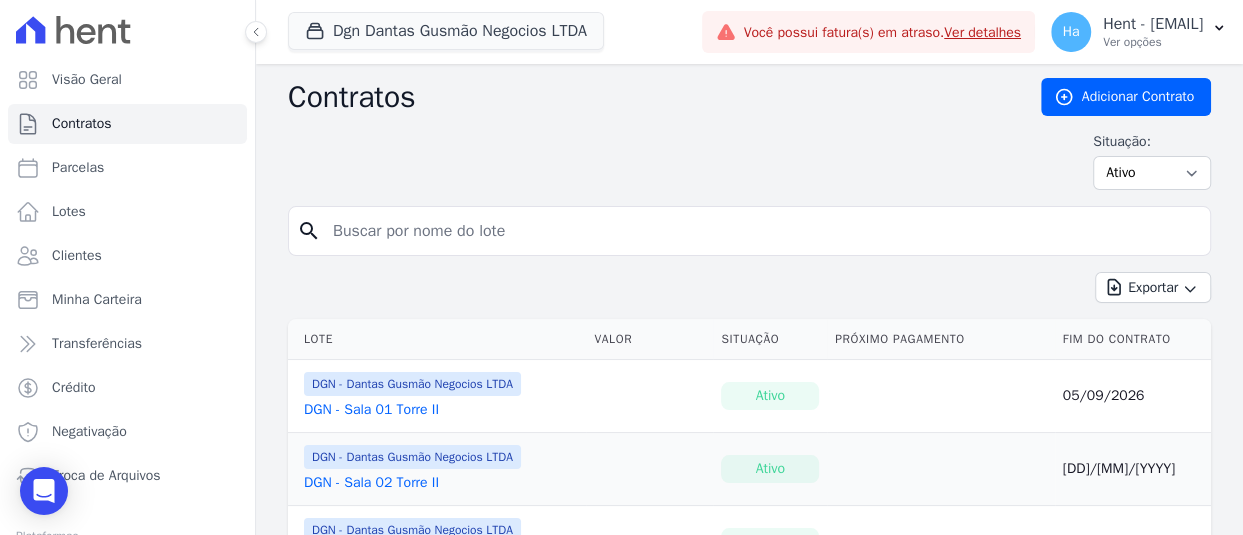 scroll, scrollTop: 0, scrollLeft: 0, axis: both 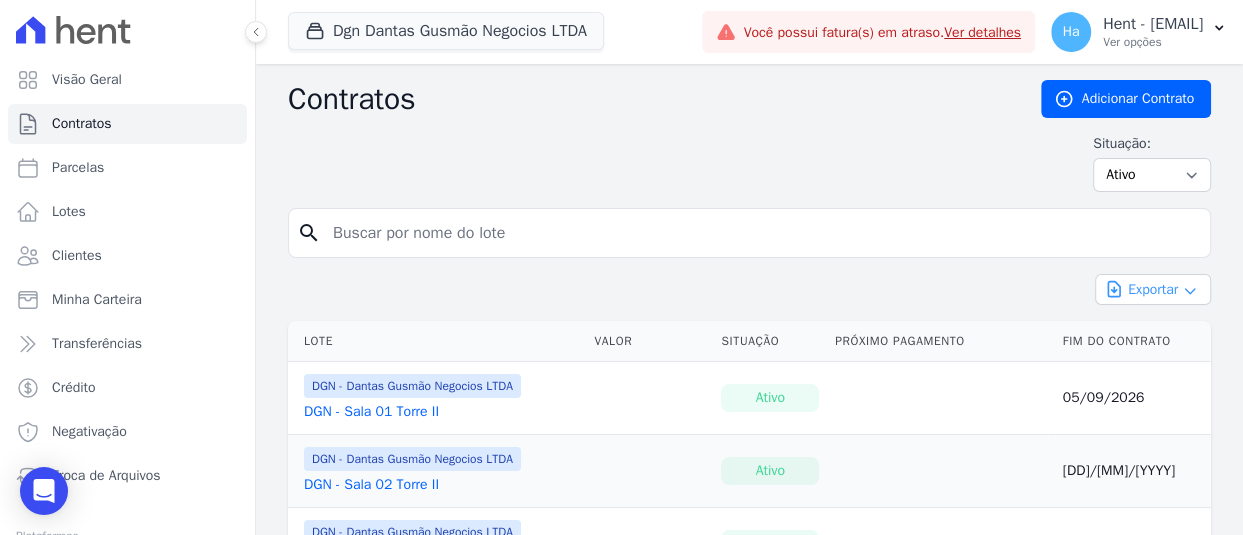 click on "Exportar" at bounding box center [1153, 289] 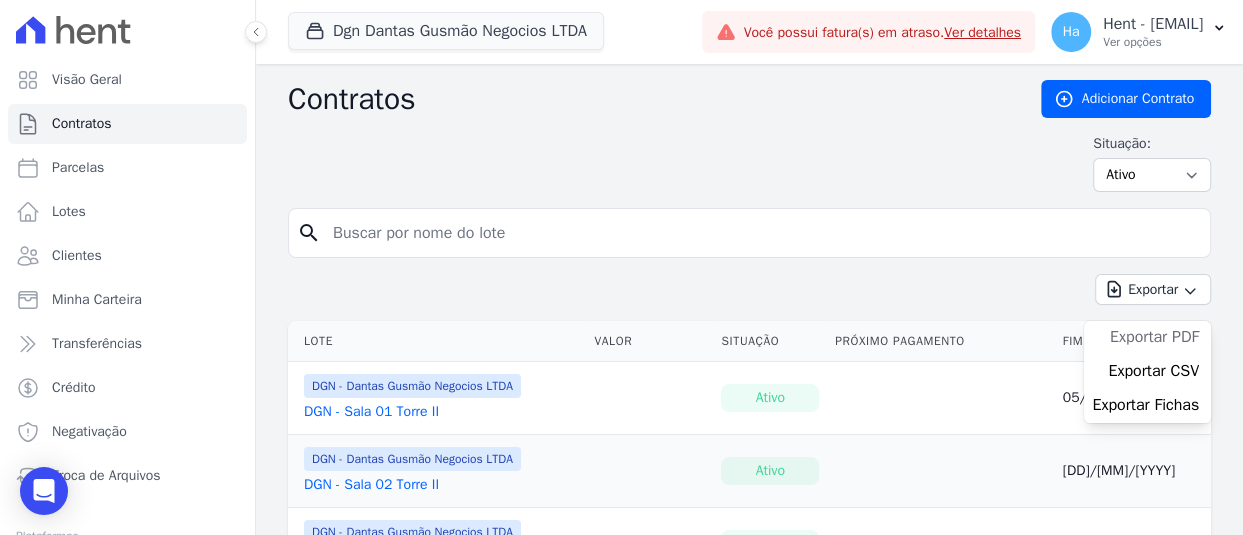 click on "Exportar PDF" at bounding box center (1154, 337) 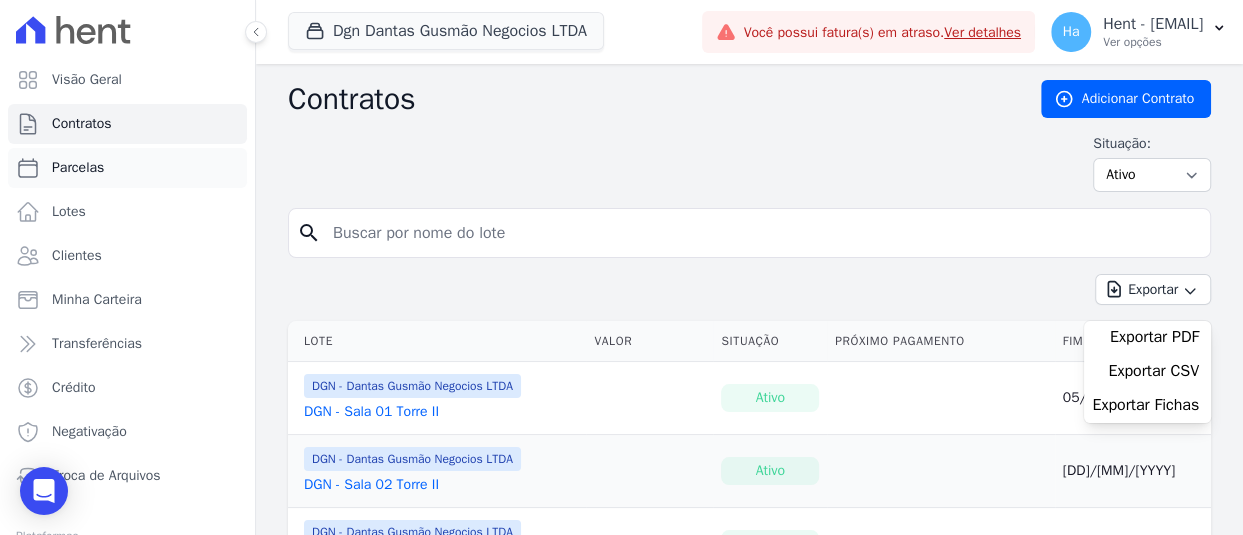 click on "Parcelas" at bounding box center (78, 168) 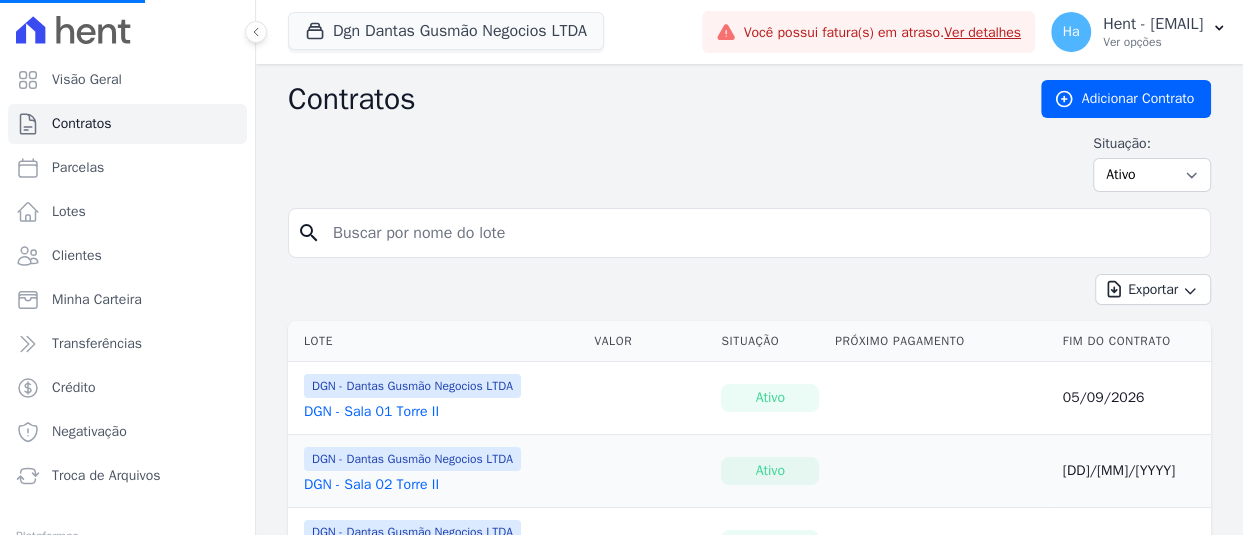 select 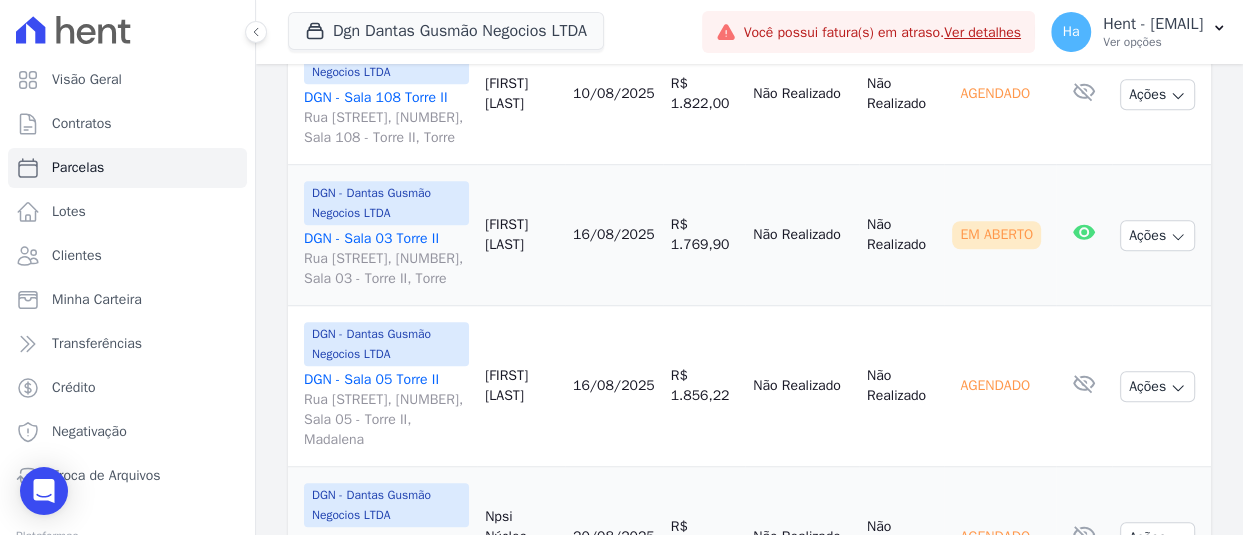 scroll, scrollTop: 900, scrollLeft: 0, axis: vertical 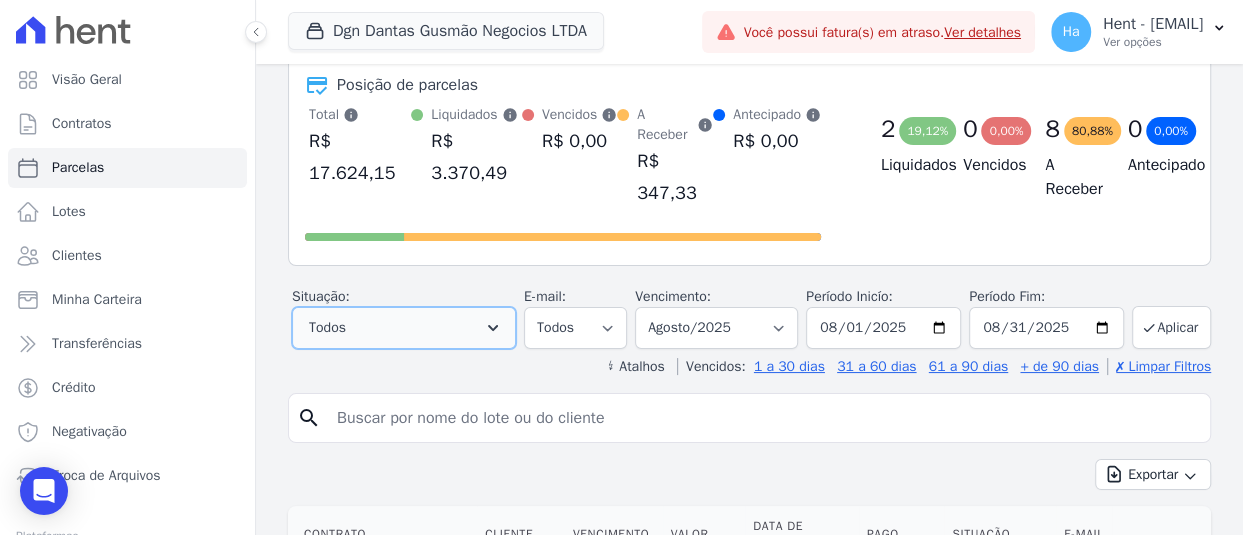 click 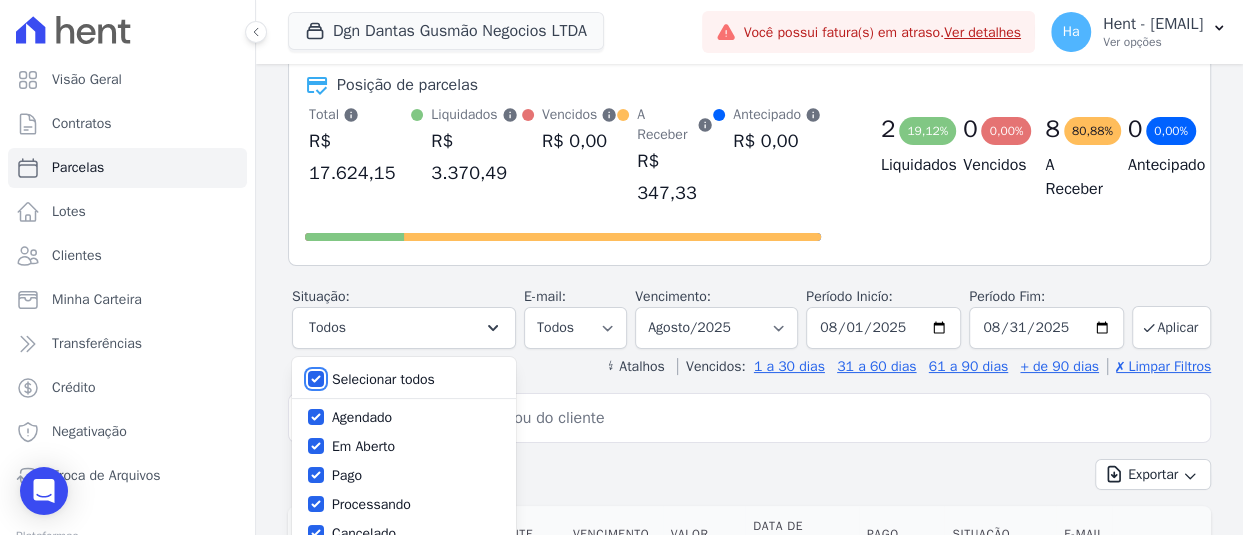 click on "Selecionar todos" at bounding box center [316, 379] 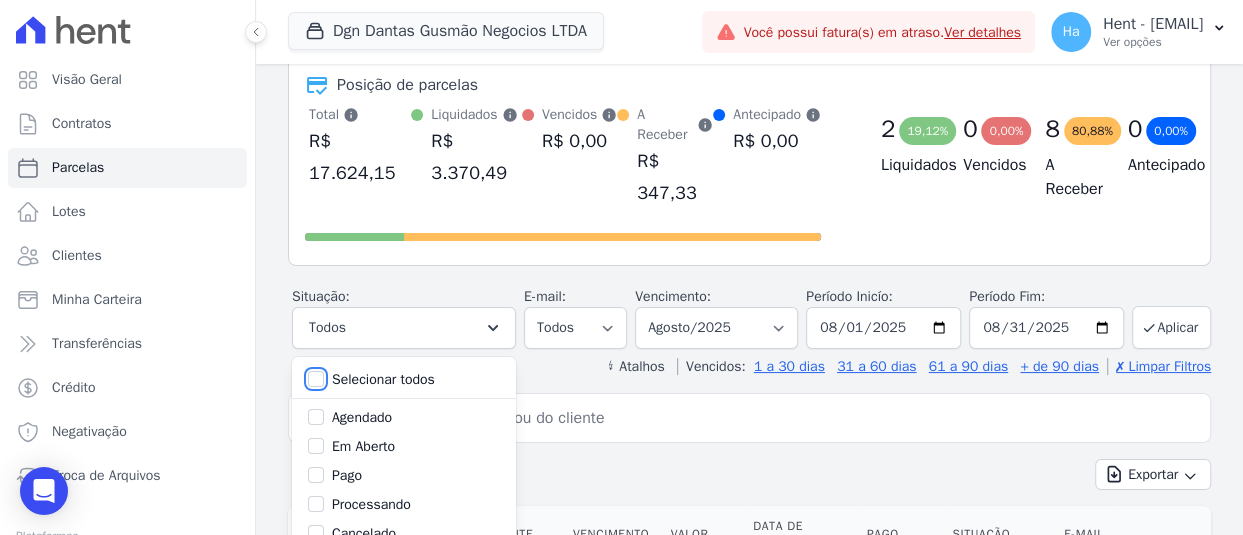 checkbox on "false" 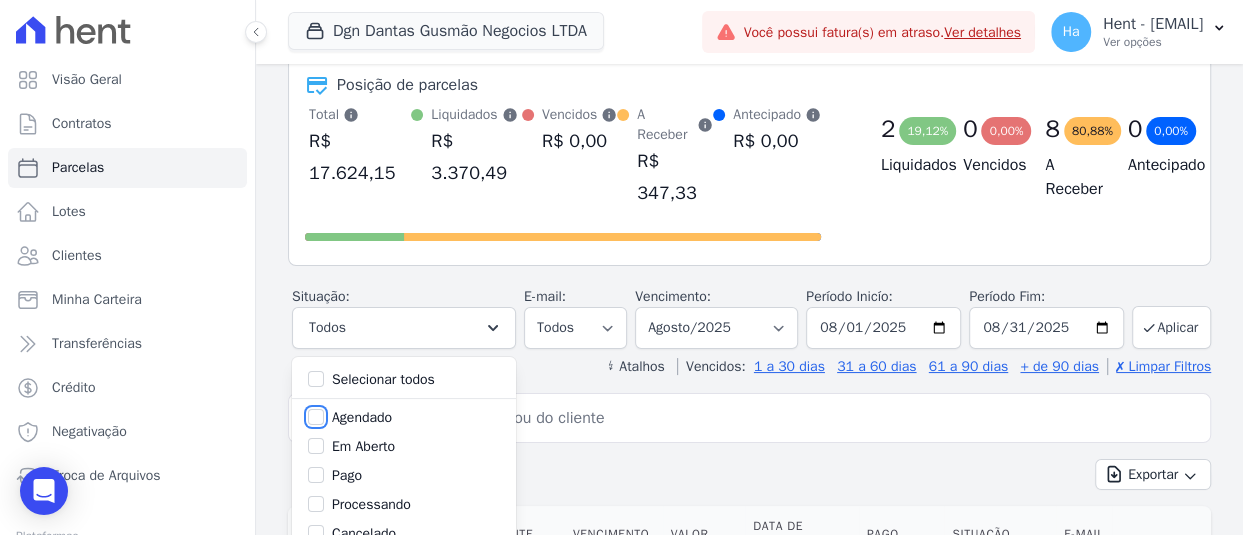 click on "Agendado" at bounding box center [316, 417] 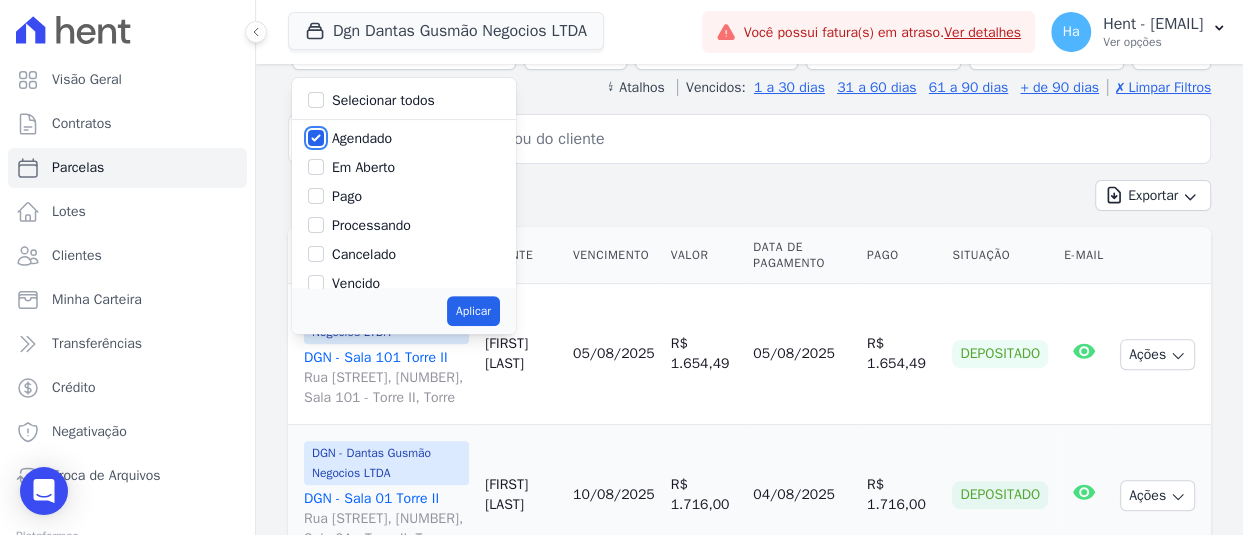 scroll, scrollTop: 400, scrollLeft: 0, axis: vertical 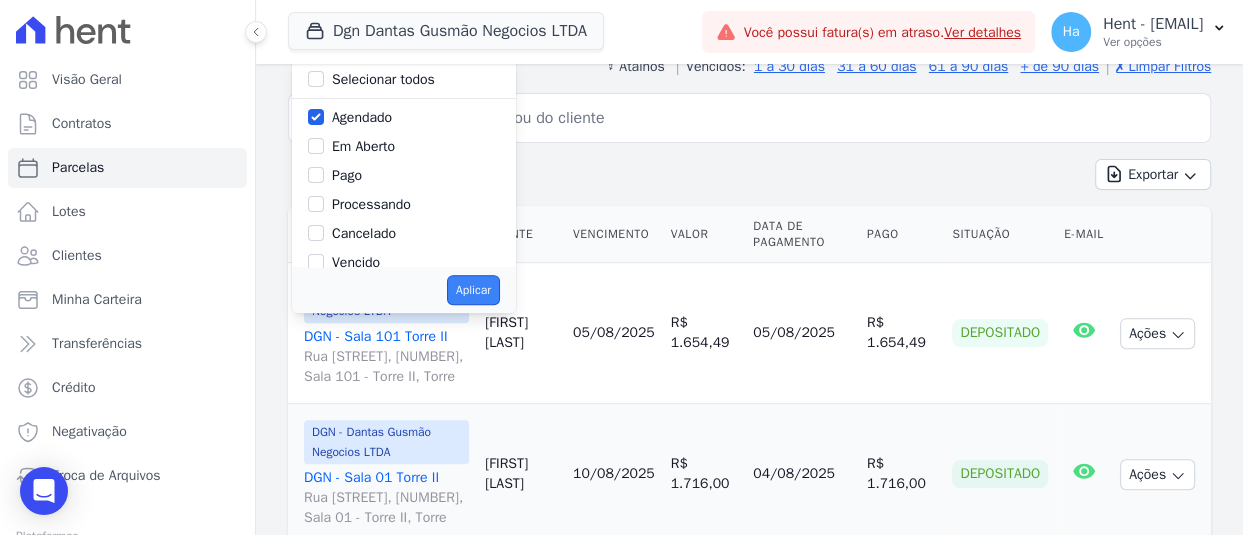click on "Aplicar" at bounding box center (473, 290) 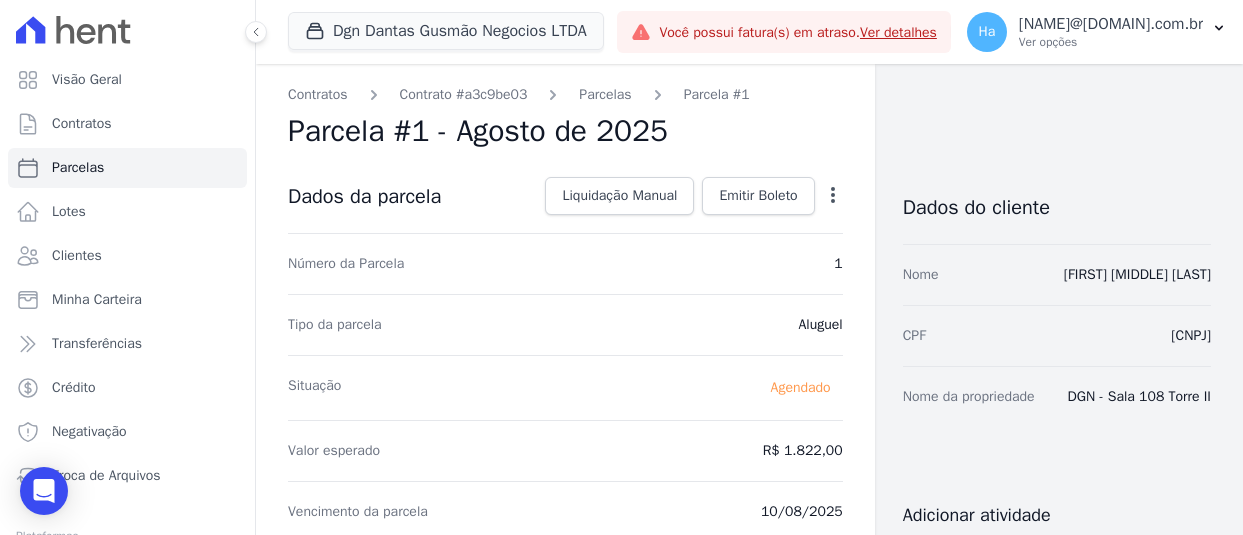 scroll, scrollTop: 0, scrollLeft: 0, axis: both 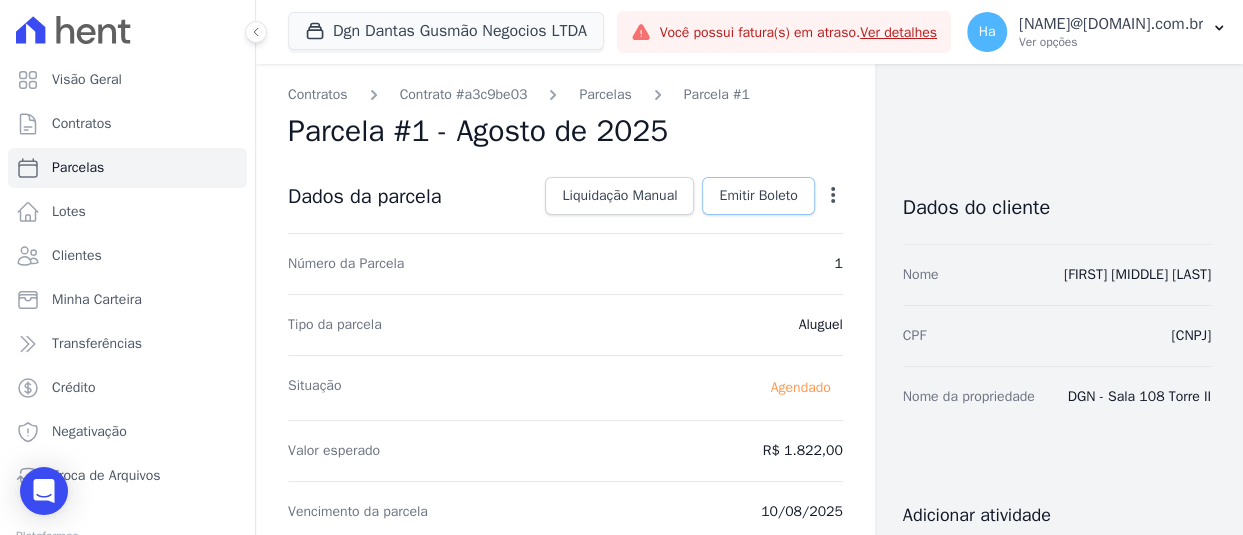 click on "Emitir Boleto" at bounding box center [758, 196] 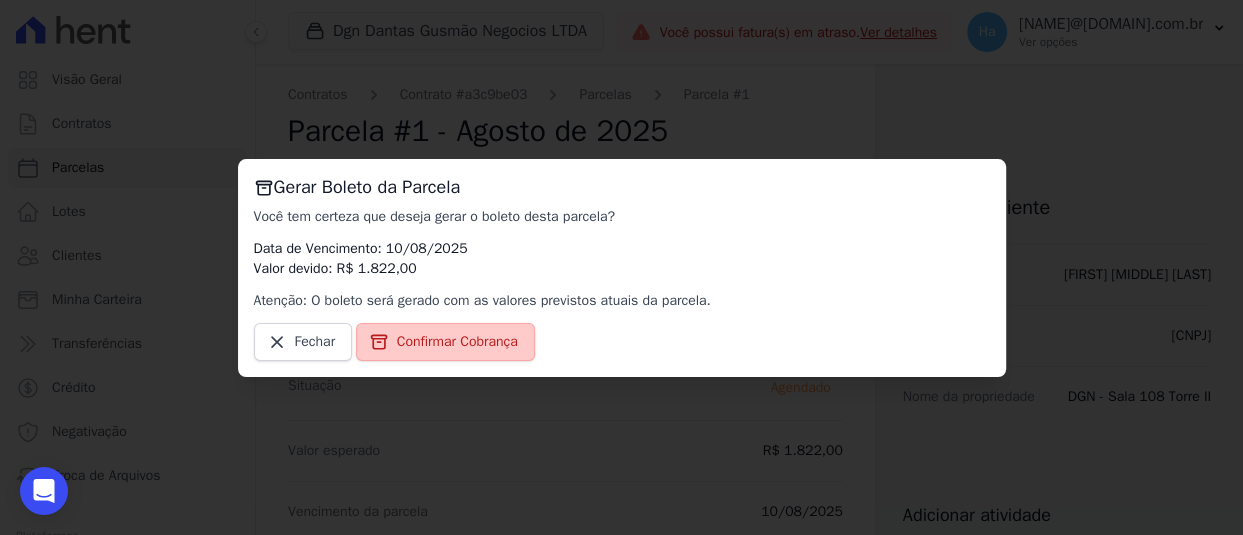 click on "Confirmar Cobrança" at bounding box center [457, 342] 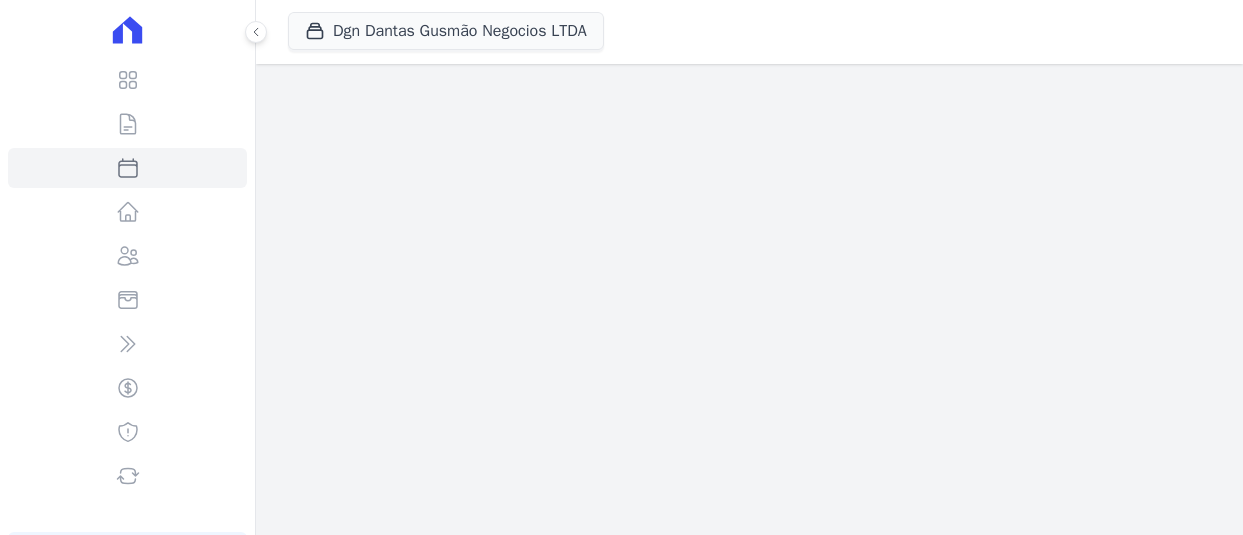 scroll, scrollTop: 0, scrollLeft: 0, axis: both 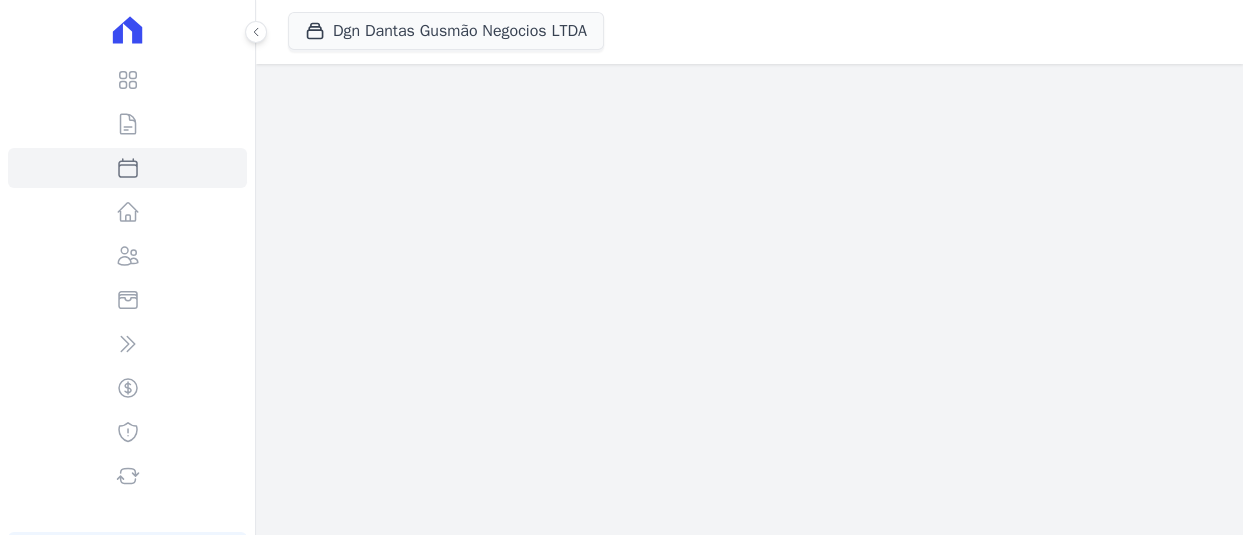 select 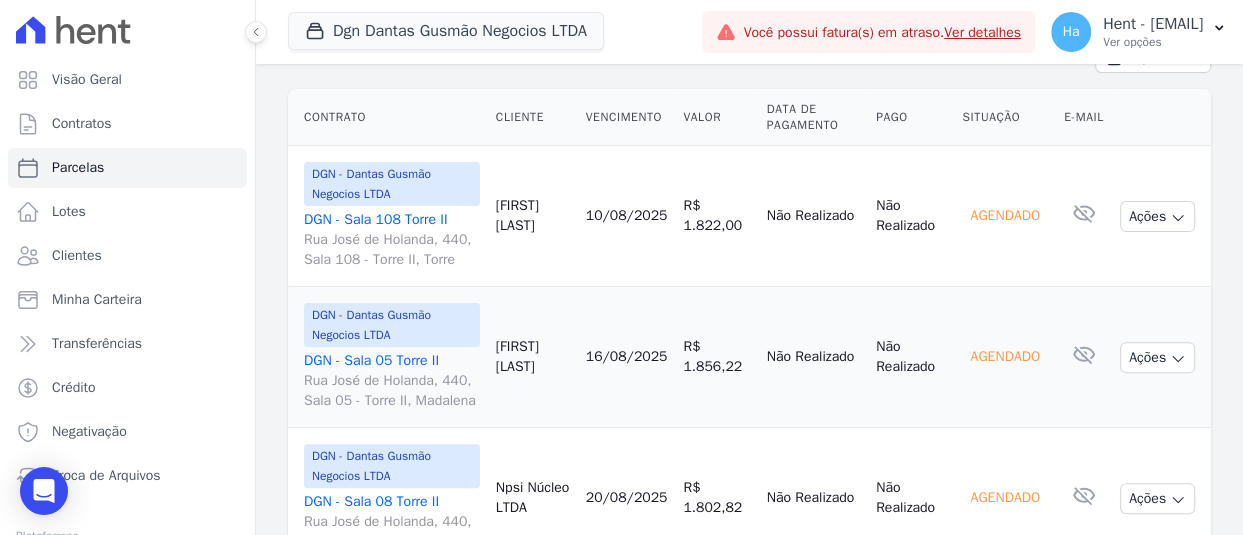 scroll, scrollTop: 300, scrollLeft: 0, axis: vertical 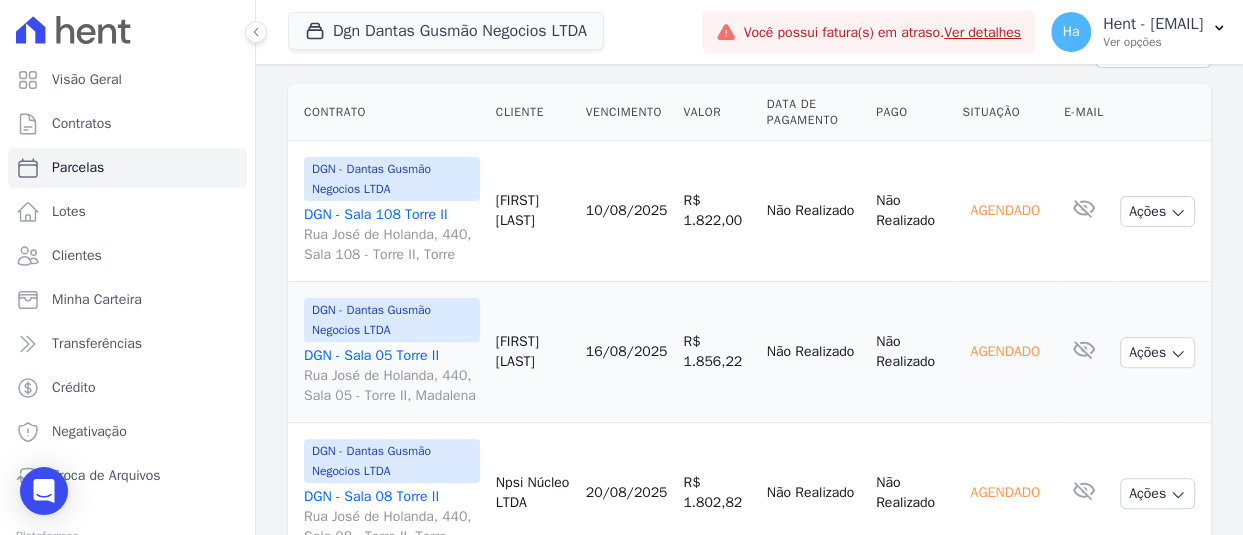 click on "DGN - Sala 108 Torre II
Rua José de Holanda, 440, Sala 108 - Torre II, Torre" at bounding box center [392, 235] 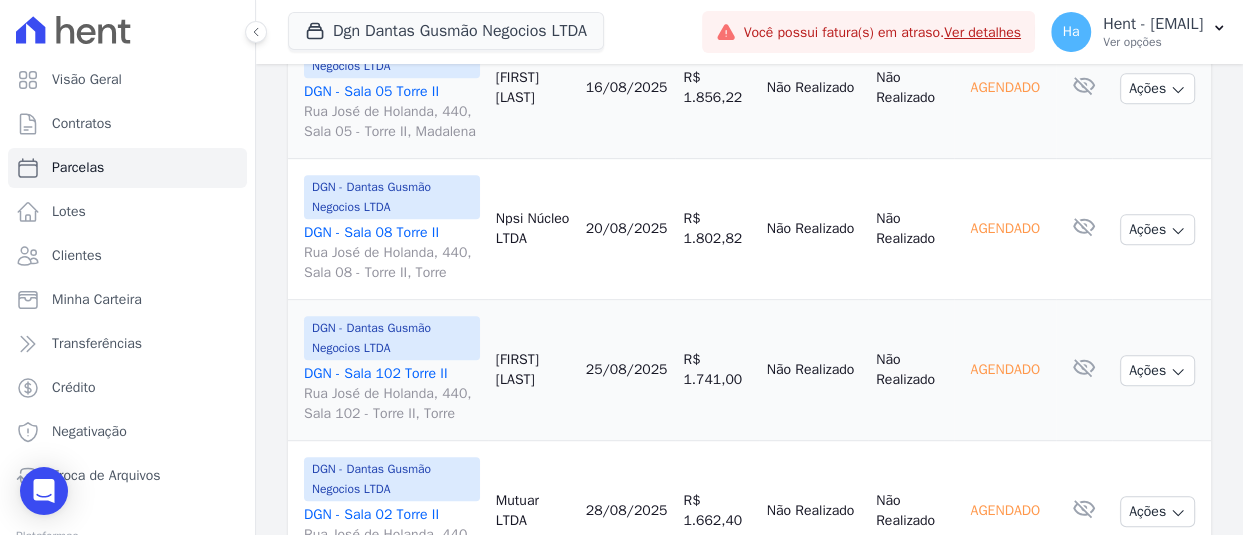 scroll, scrollTop: 600, scrollLeft: 0, axis: vertical 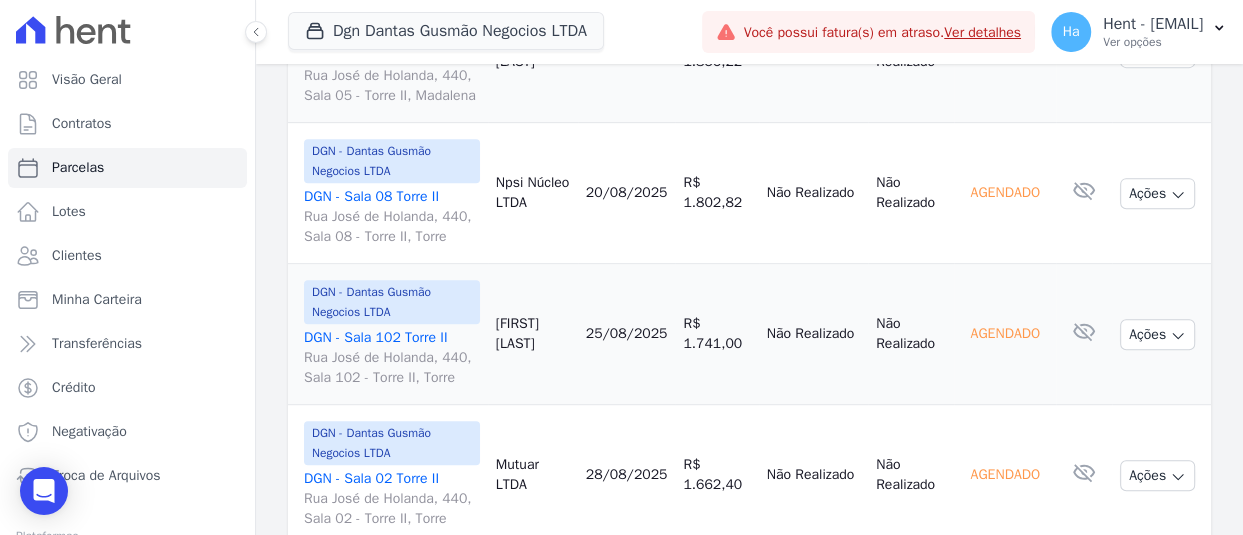 click on "DGN - Sala 08 Torre II
Rua José de Holanda, 440, Sala 08 - Torre II, Torre" at bounding box center (392, 217) 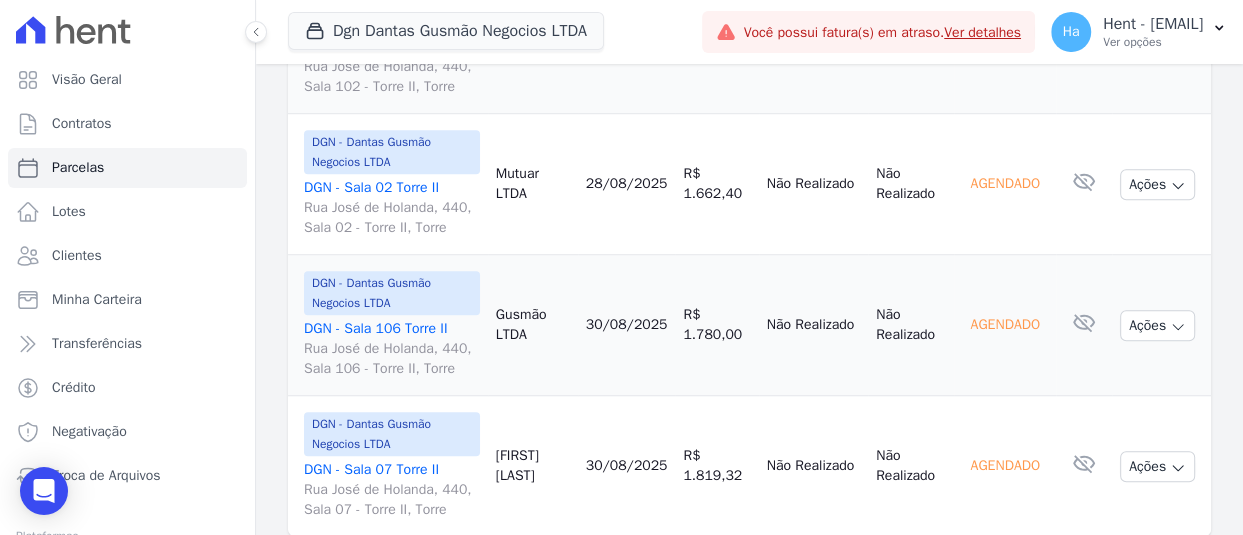 scroll, scrollTop: 900, scrollLeft: 0, axis: vertical 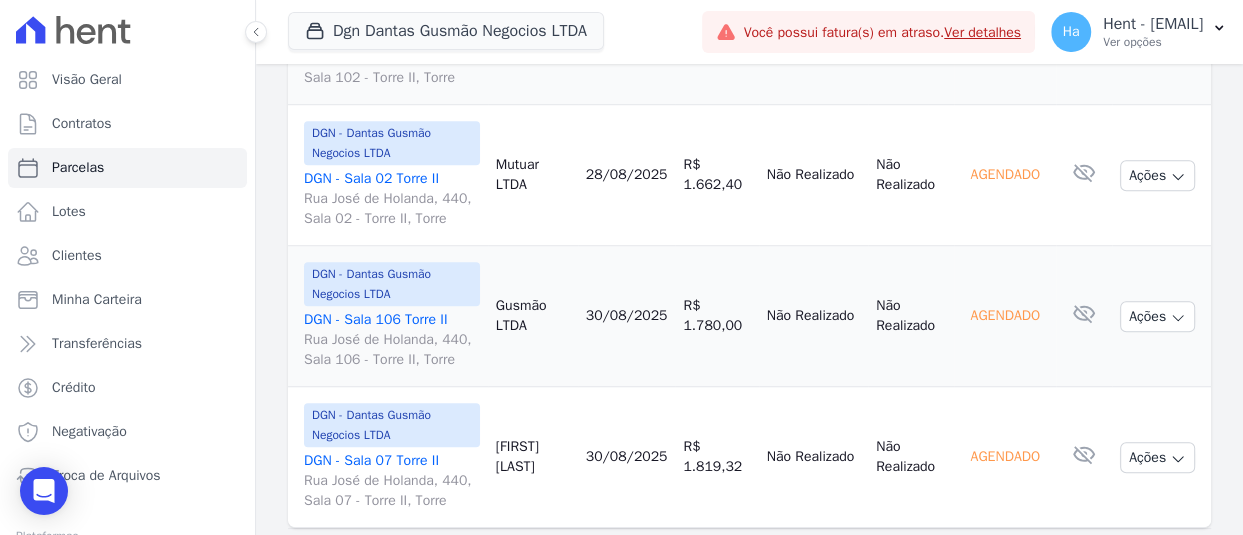 click on "DGN - Sala 02 Torre II
Rua José de Holanda, 440, Sala 02 - Torre II, Torre" at bounding box center (392, 199) 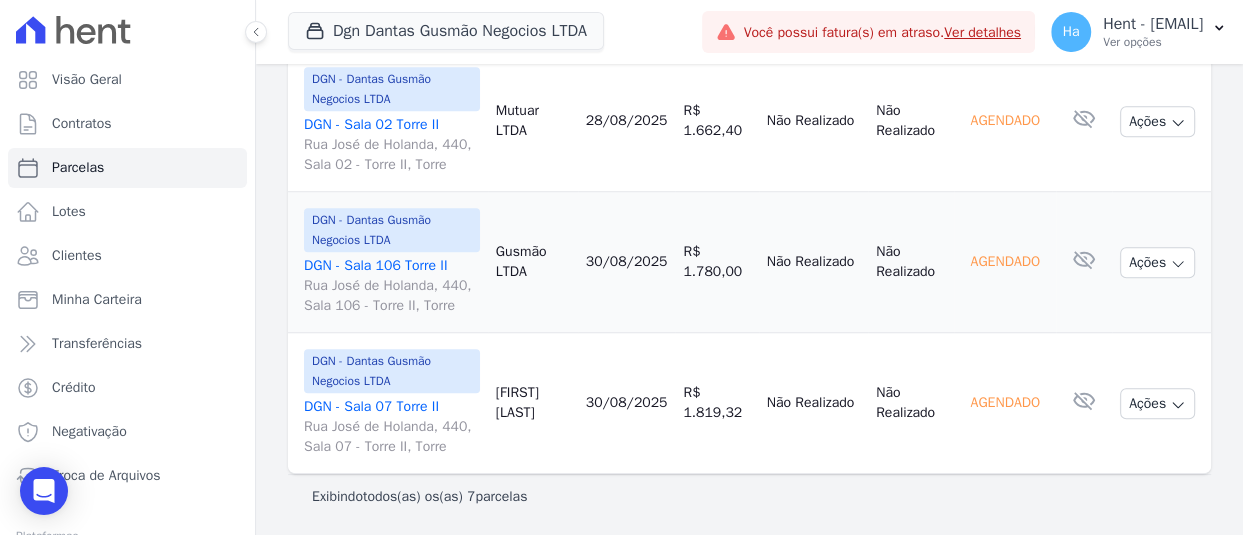 scroll, scrollTop: 1092, scrollLeft: 0, axis: vertical 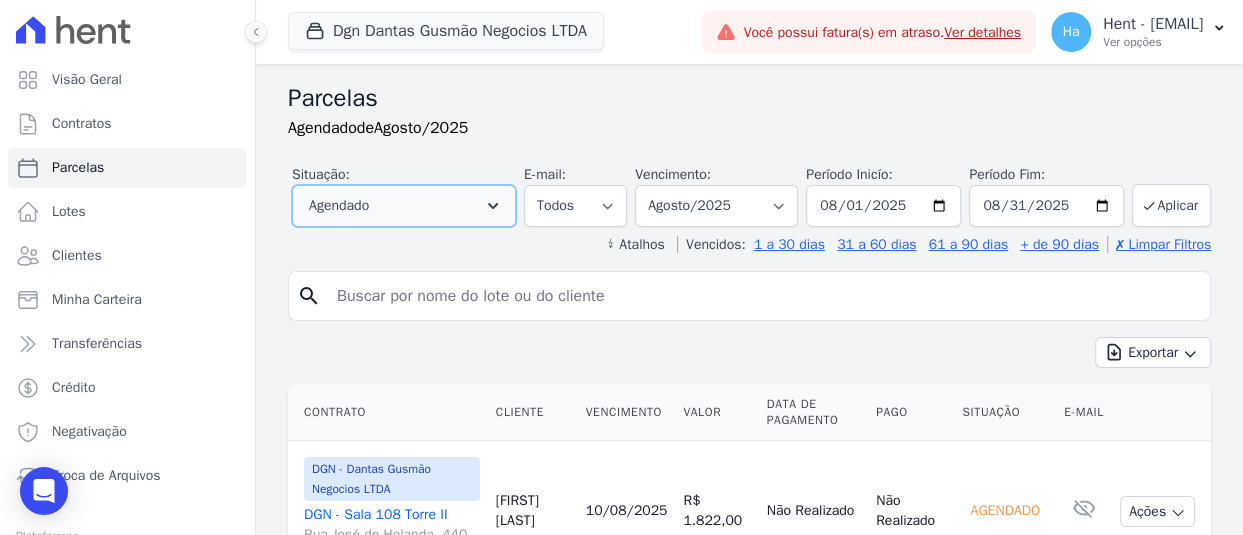 click 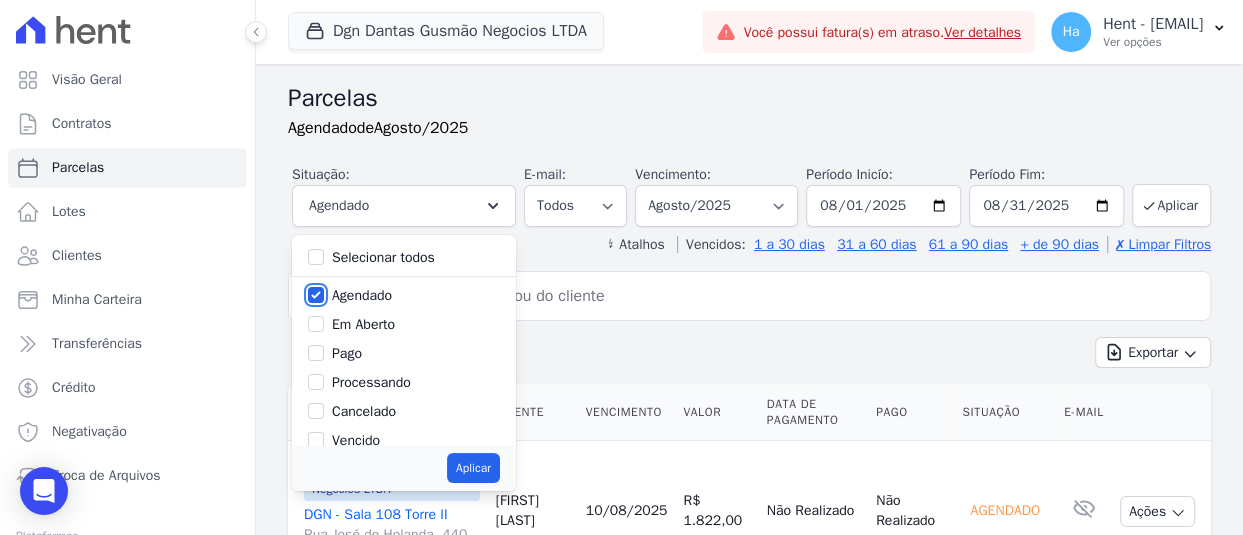 click on "Agendado" at bounding box center [316, 295] 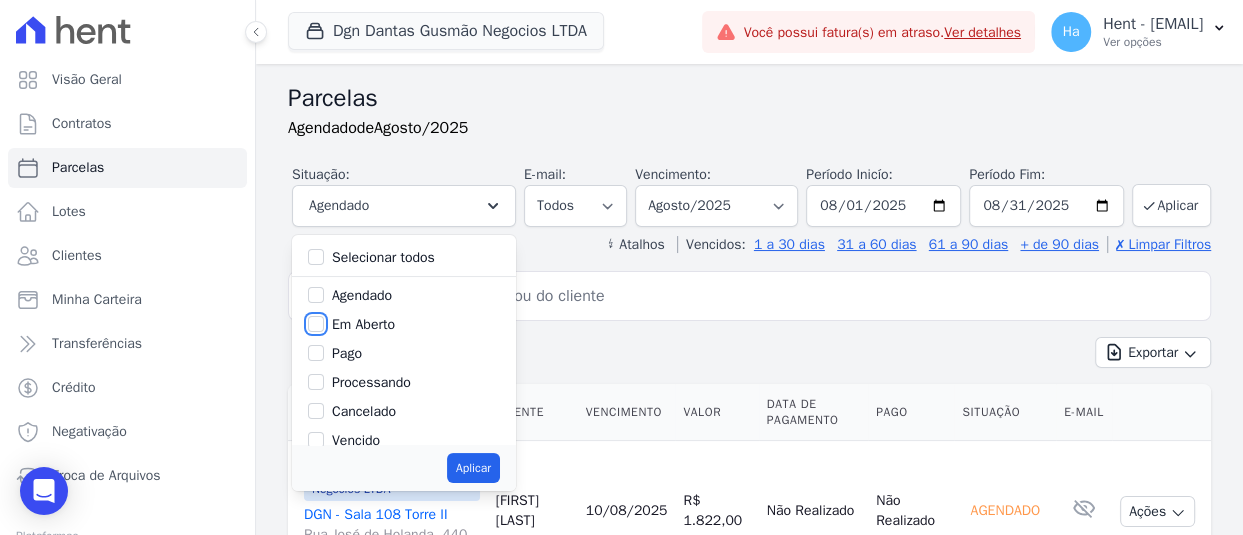 click on "Em Aberto" at bounding box center (316, 324) 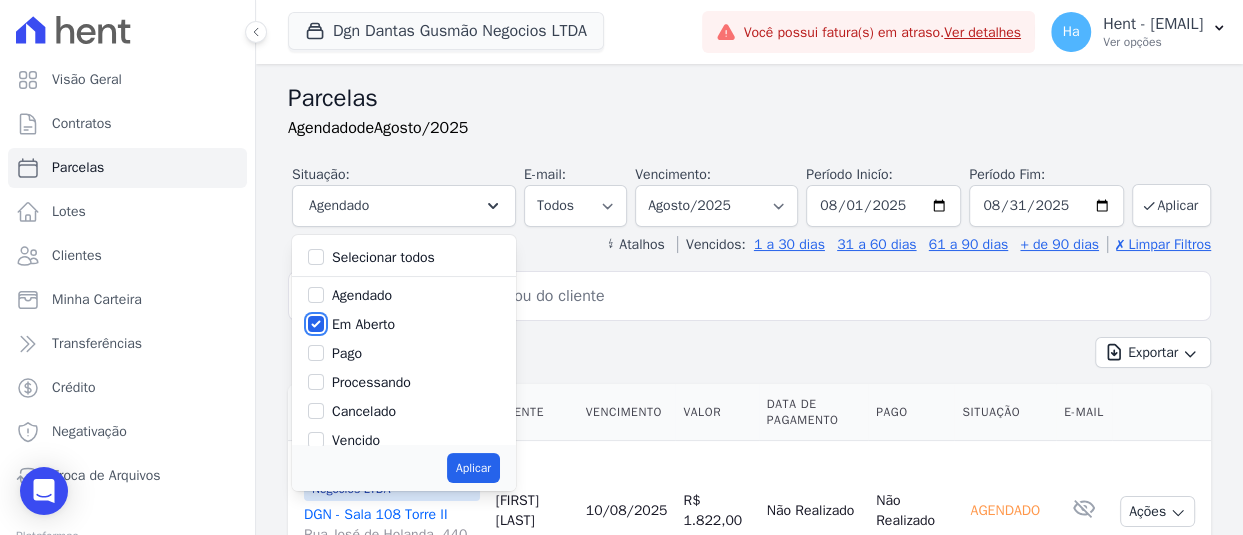 scroll, scrollTop: 132, scrollLeft: 0, axis: vertical 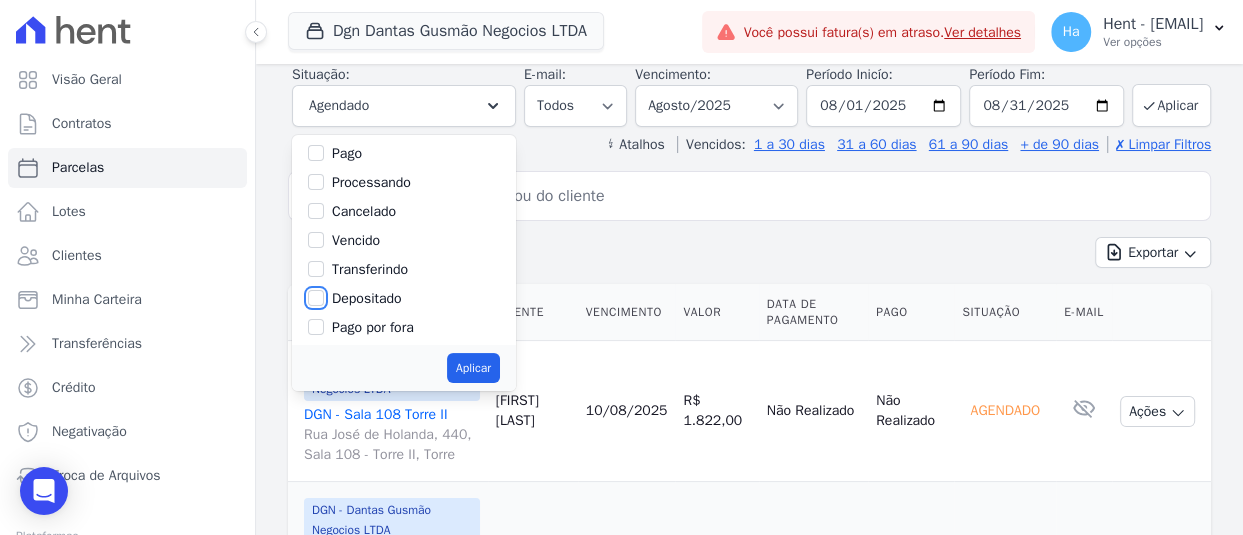 click on "Depositado" at bounding box center [316, 298] 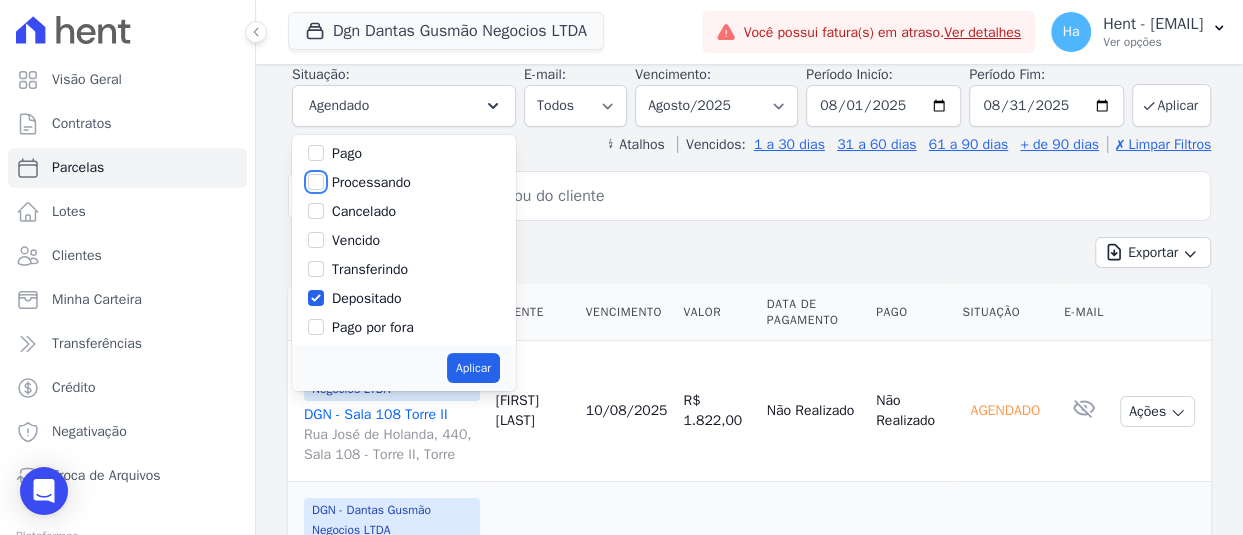 click on "Processando" at bounding box center [316, 182] 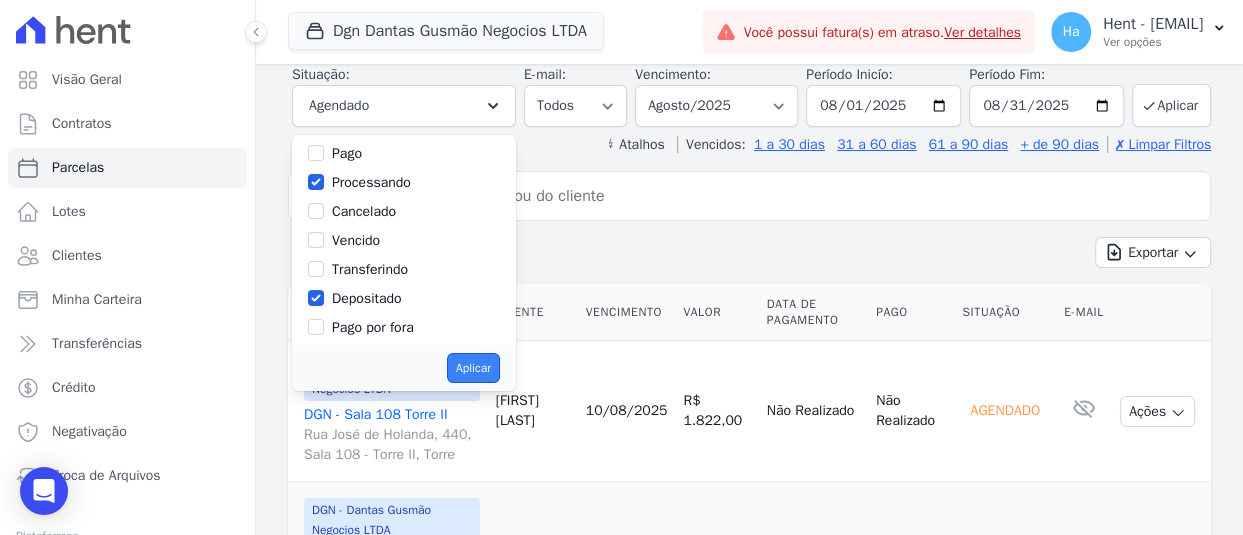 click on "Aplicar" at bounding box center (473, 368) 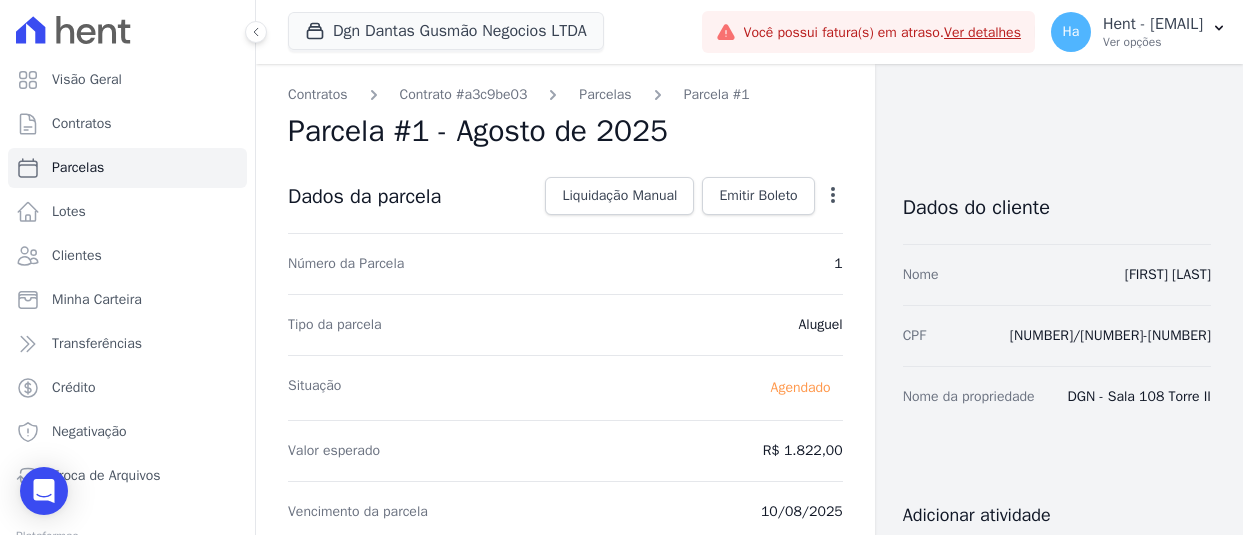 scroll, scrollTop: 0, scrollLeft: 0, axis: both 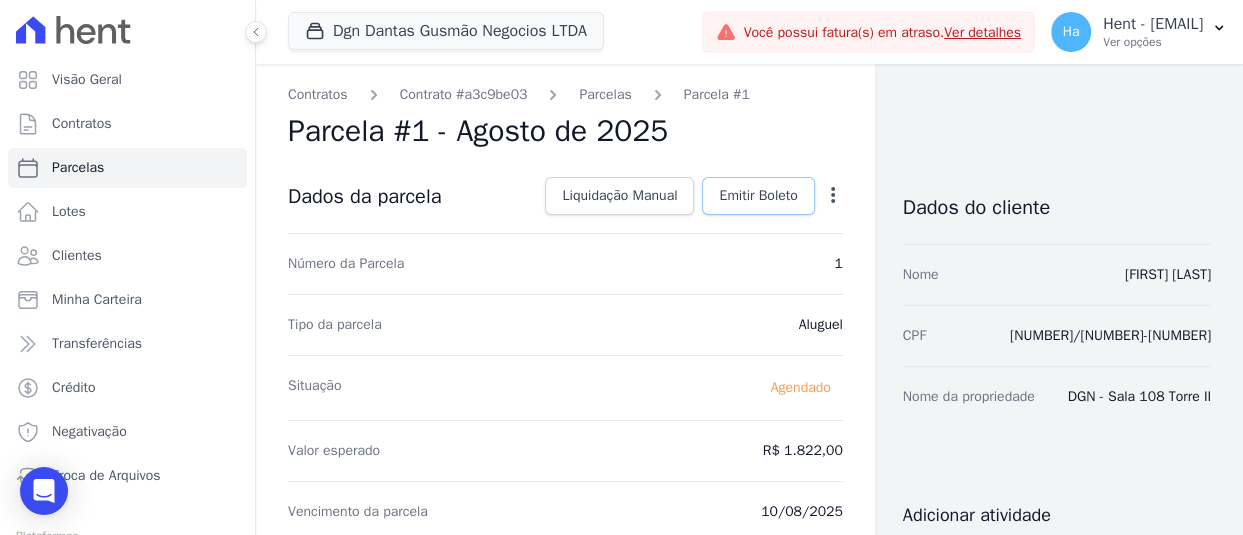 click on "Emitir Boleto" at bounding box center (758, 196) 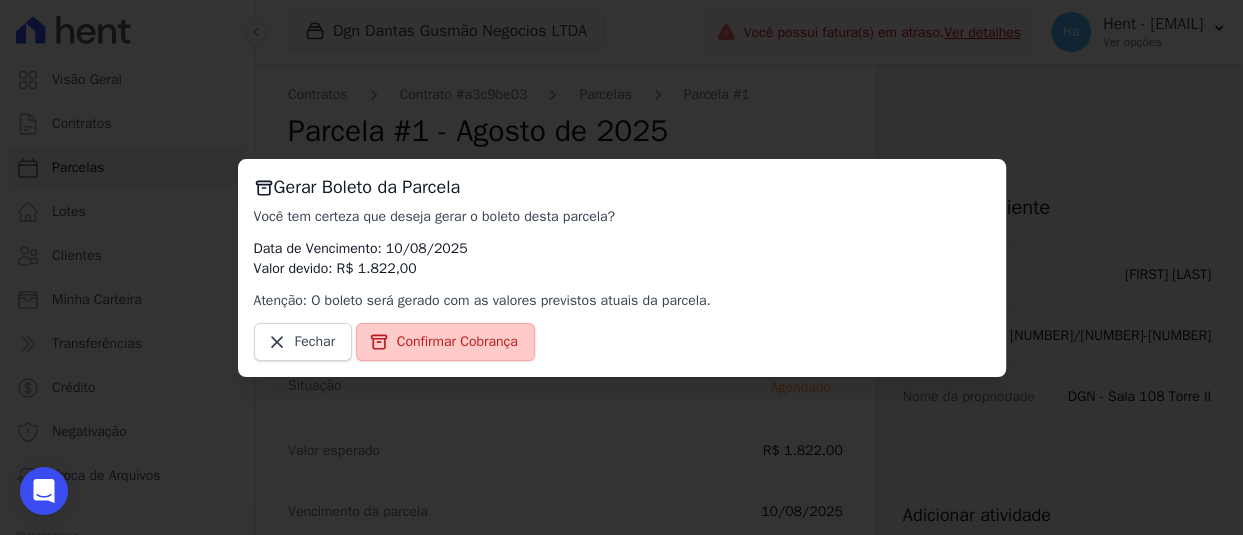 click on "Confirmar Cobrança" at bounding box center [457, 342] 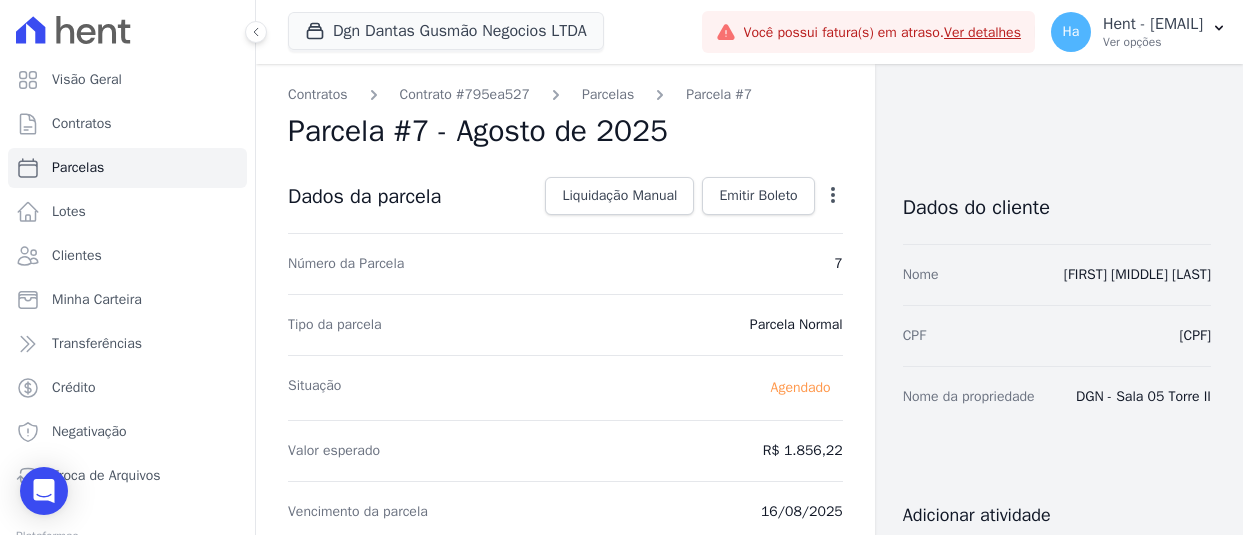 scroll, scrollTop: 0, scrollLeft: 0, axis: both 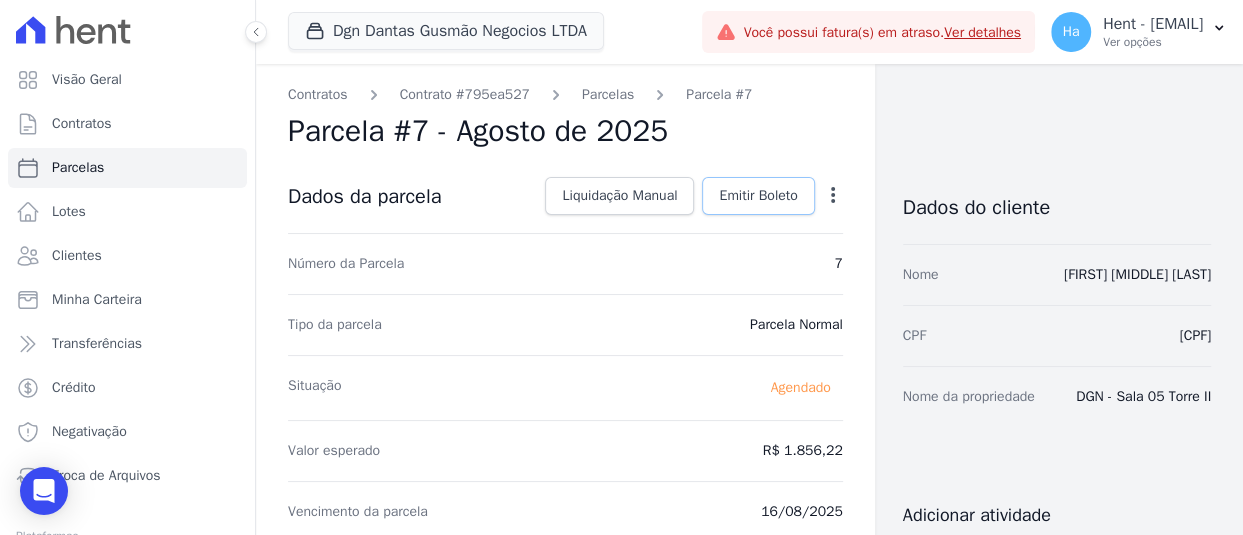 click on "Emitir Boleto" at bounding box center [758, 196] 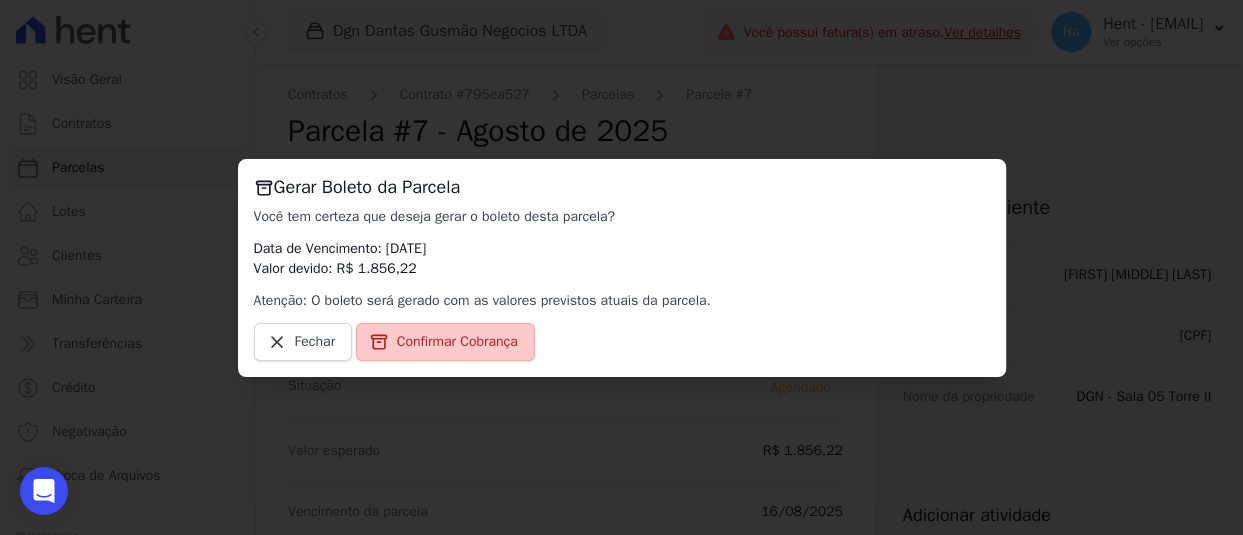 click on "Confirmar Cobrança" at bounding box center [457, 342] 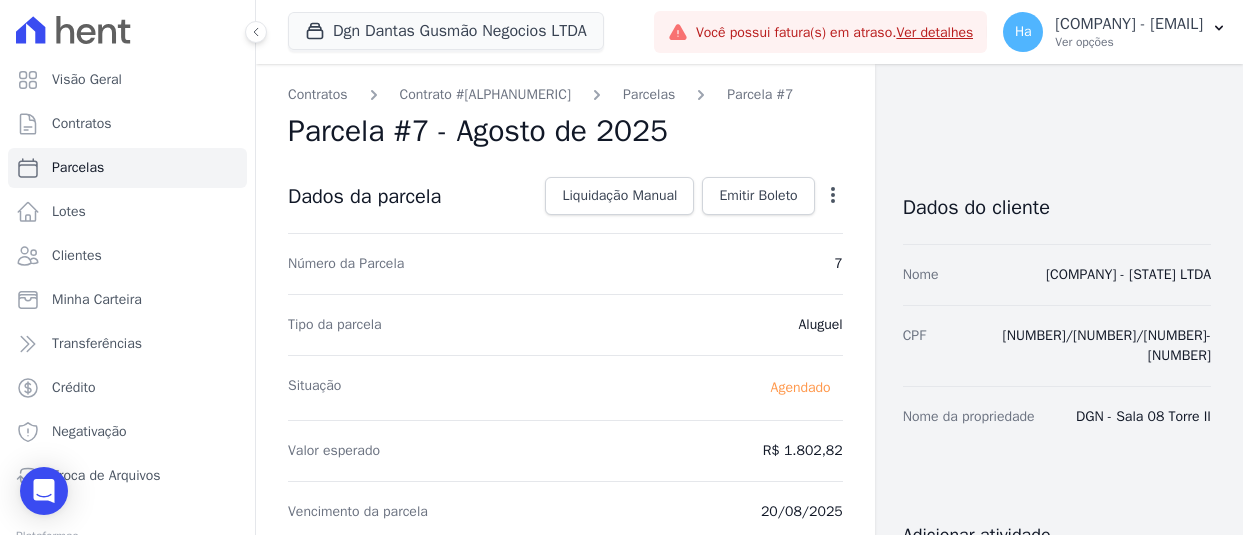 scroll, scrollTop: 0, scrollLeft: 0, axis: both 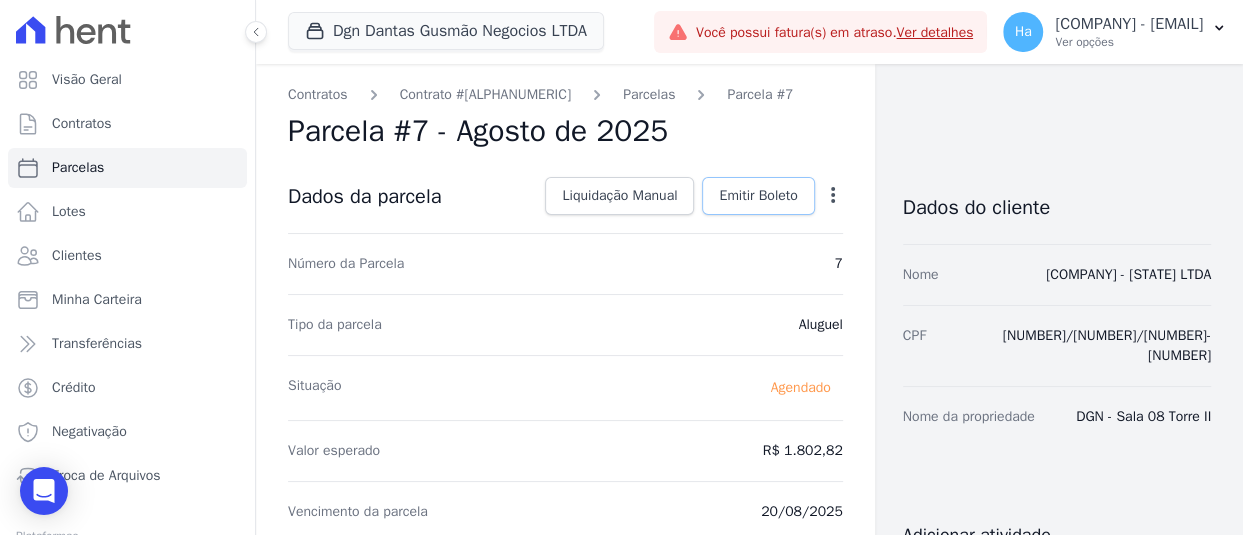 click on "Emitir Boleto" at bounding box center (758, 196) 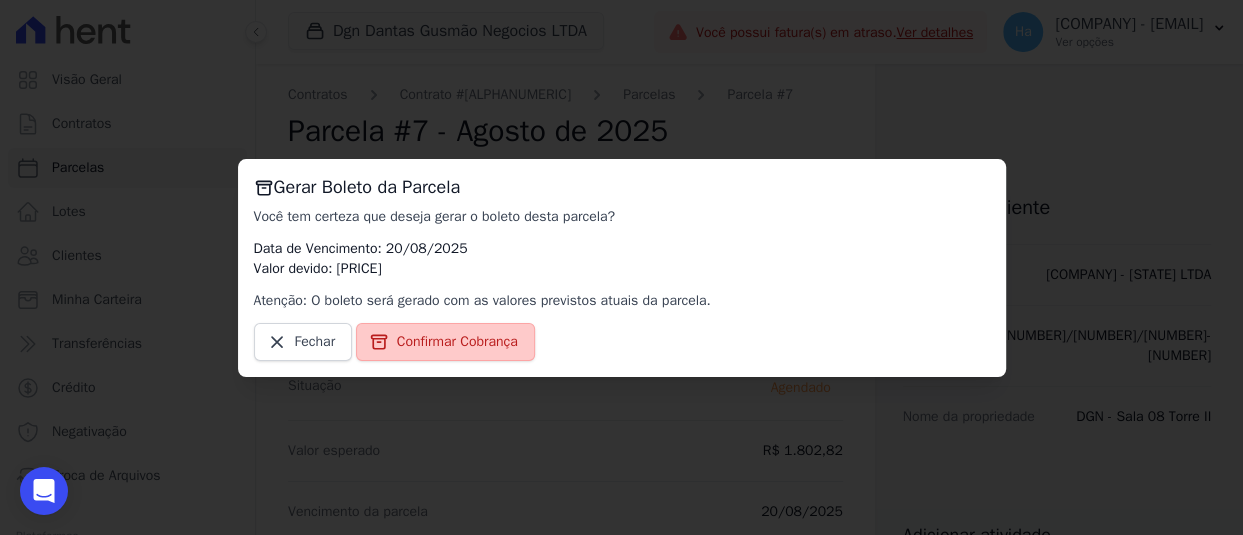 click on "Confirmar Cobrança" at bounding box center [457, 342] 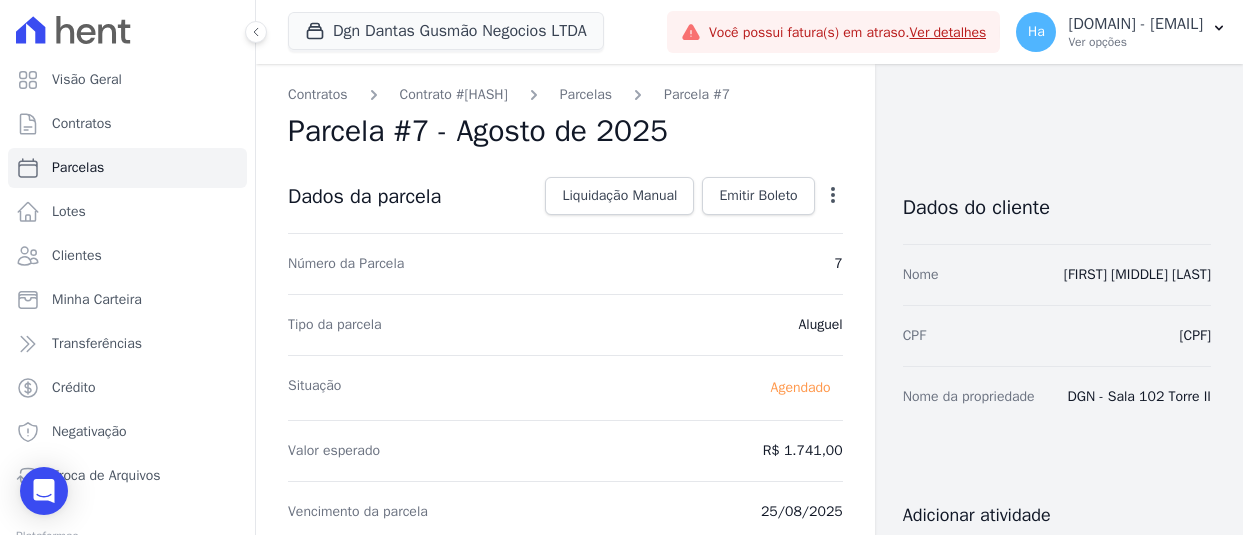 scroll, scrollTop: 0, scrollLeft: 0, axis: both 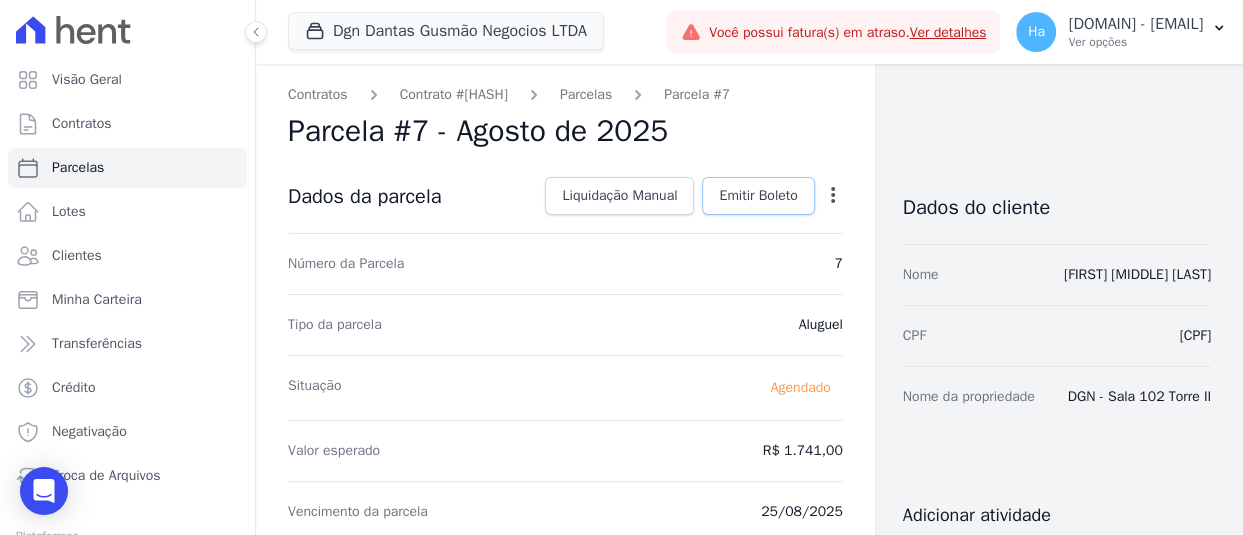 click on "Emitir Boleto" at bounding box center (758, 196) 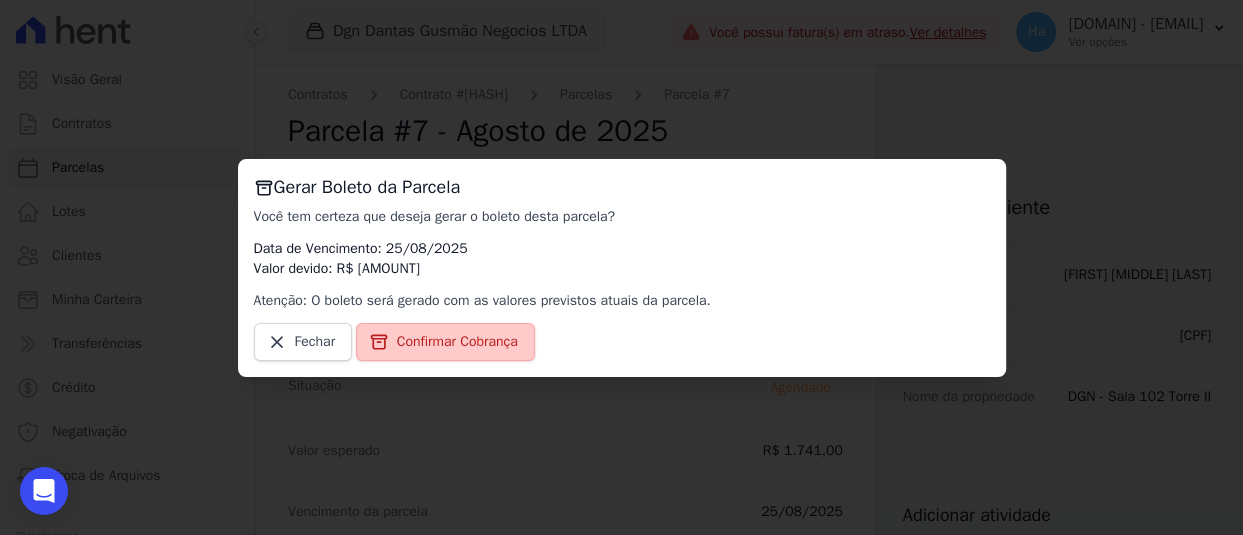 click on "Confirmar Cobrança" at bounding box center (457, 342) 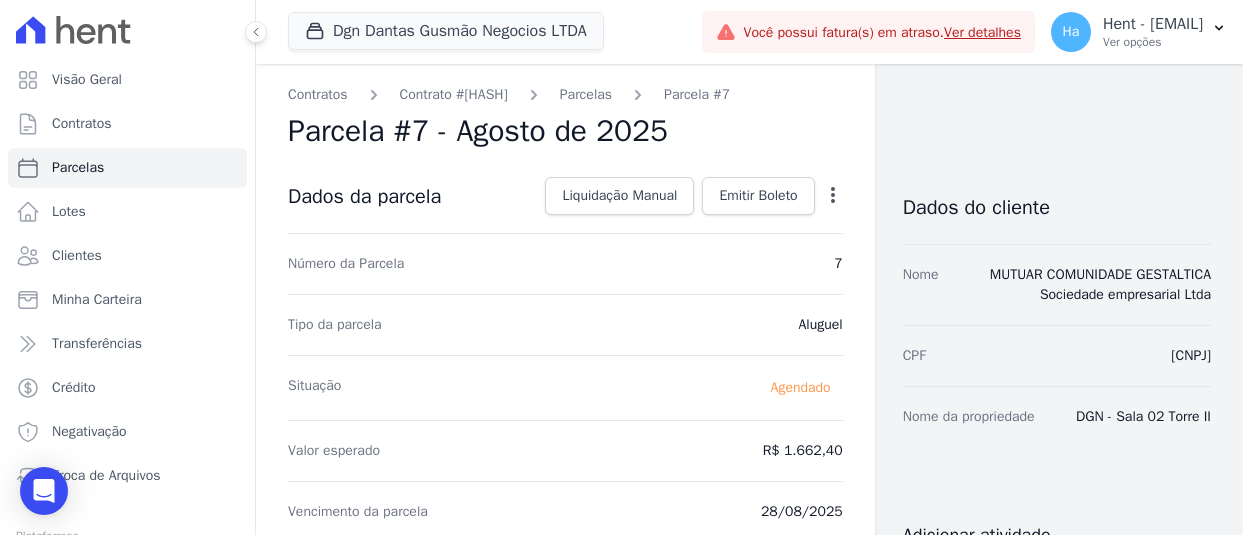 scroll, scrollTop: 0, scrollLeft: 0, axis: both 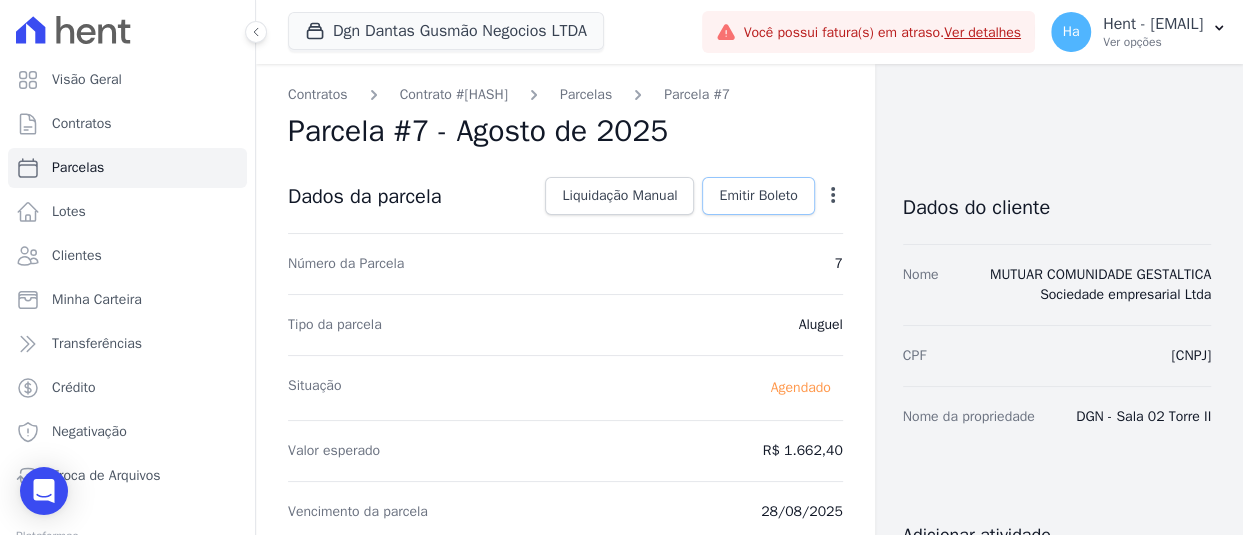 click on "Emitir Boleto" at bounding box center (758, 196) 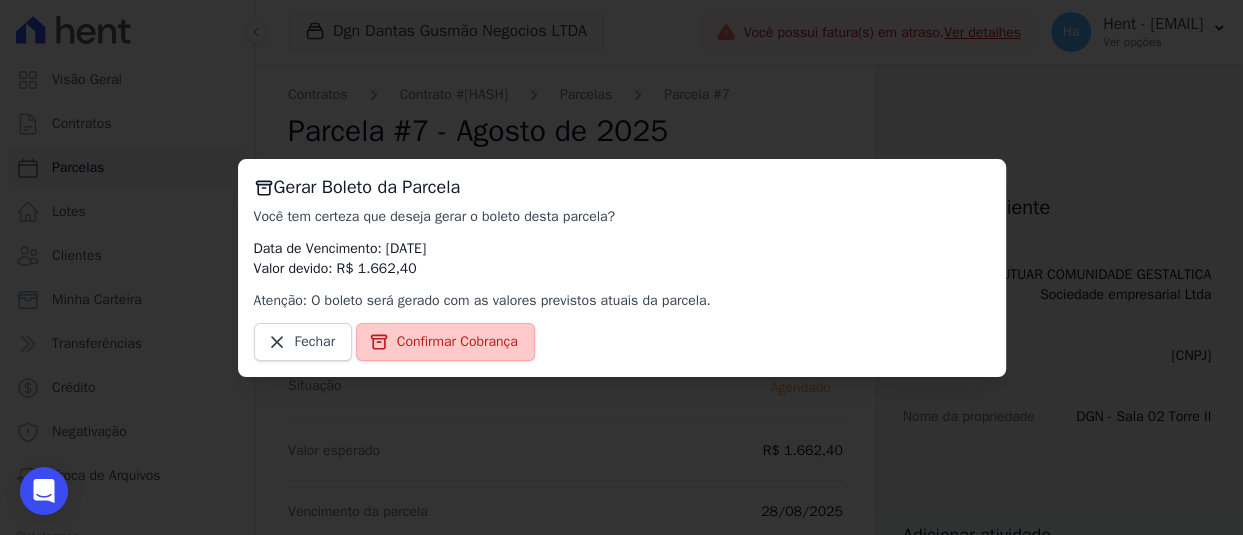 click on "Confirmar Cobrança" at bounding box center [445, 342] 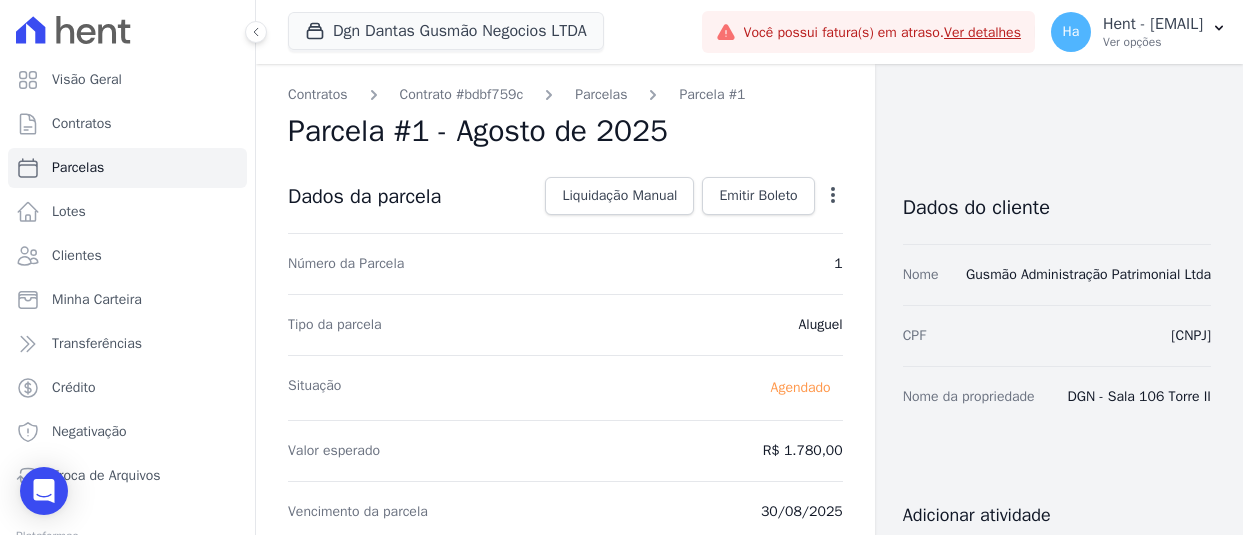 scroll, scrollTop: 0, scrollLeft: 0, axis: both 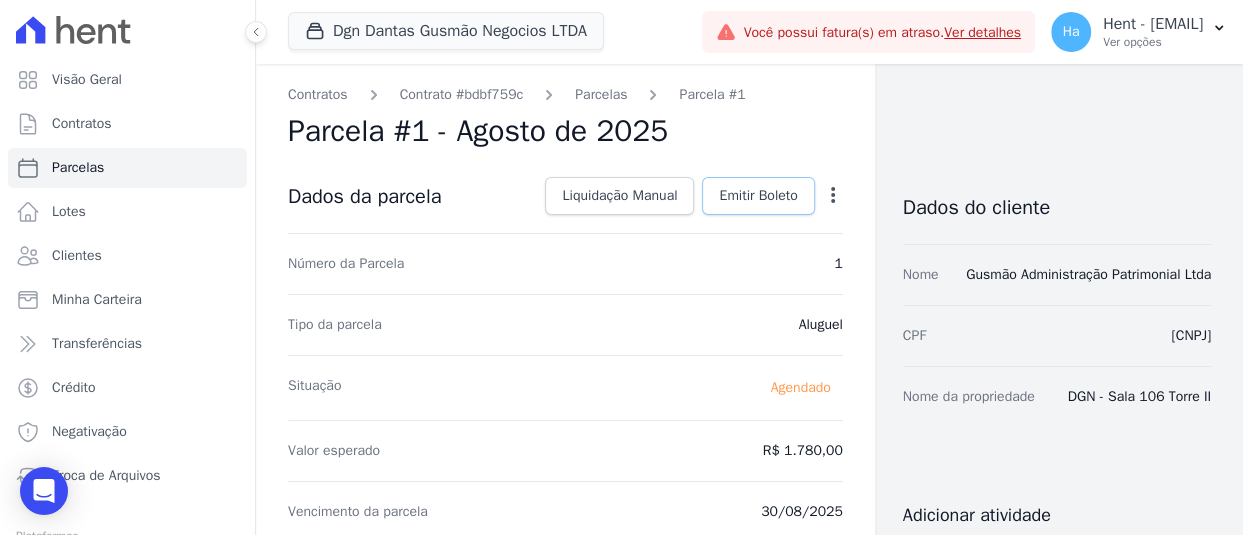 click on "Emitir Boleto" at bounding box center (758, 196) 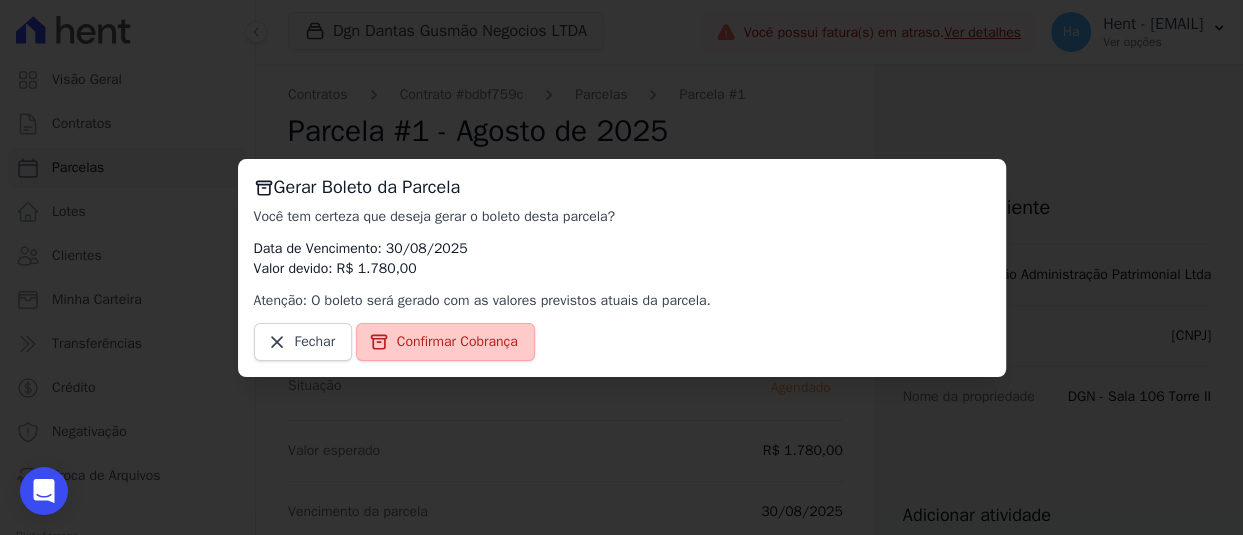 click on "Confirmar Cobrança" at bounding box center [457, 342] 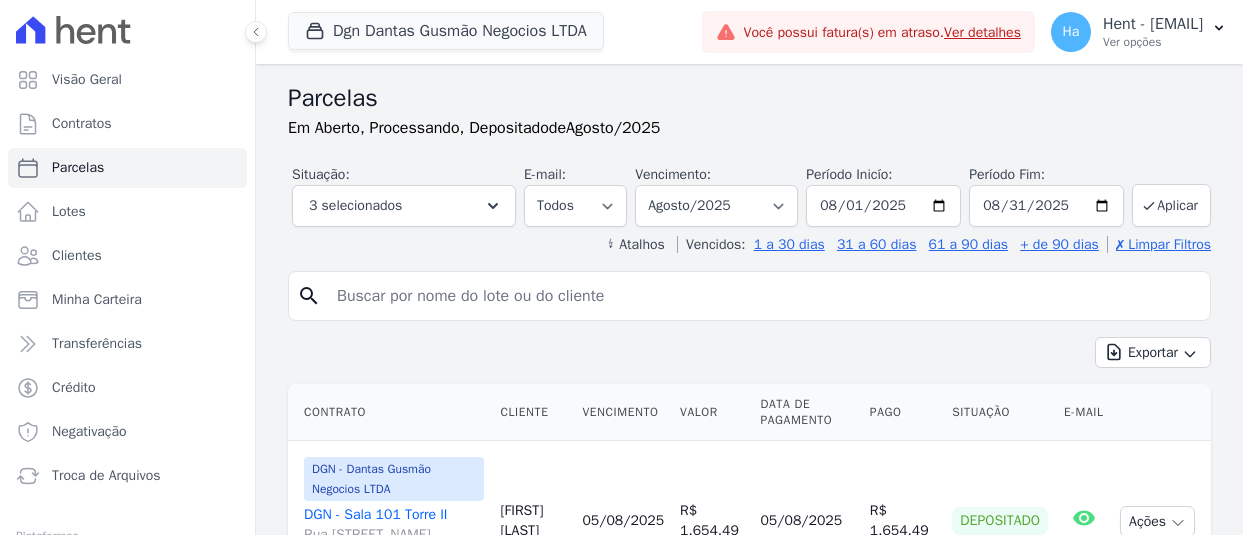 select 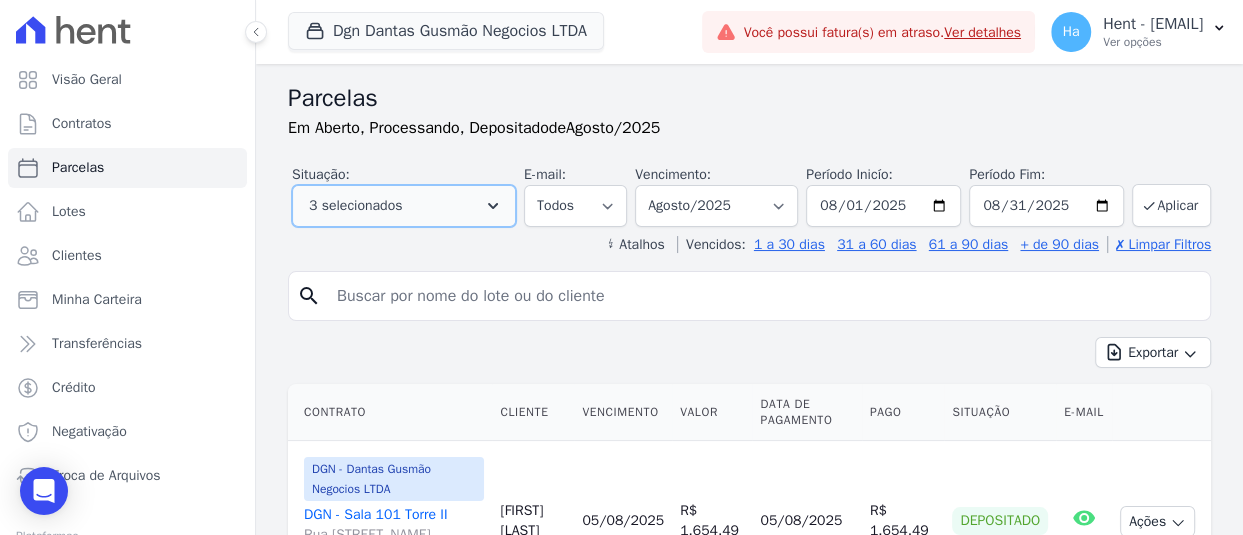click 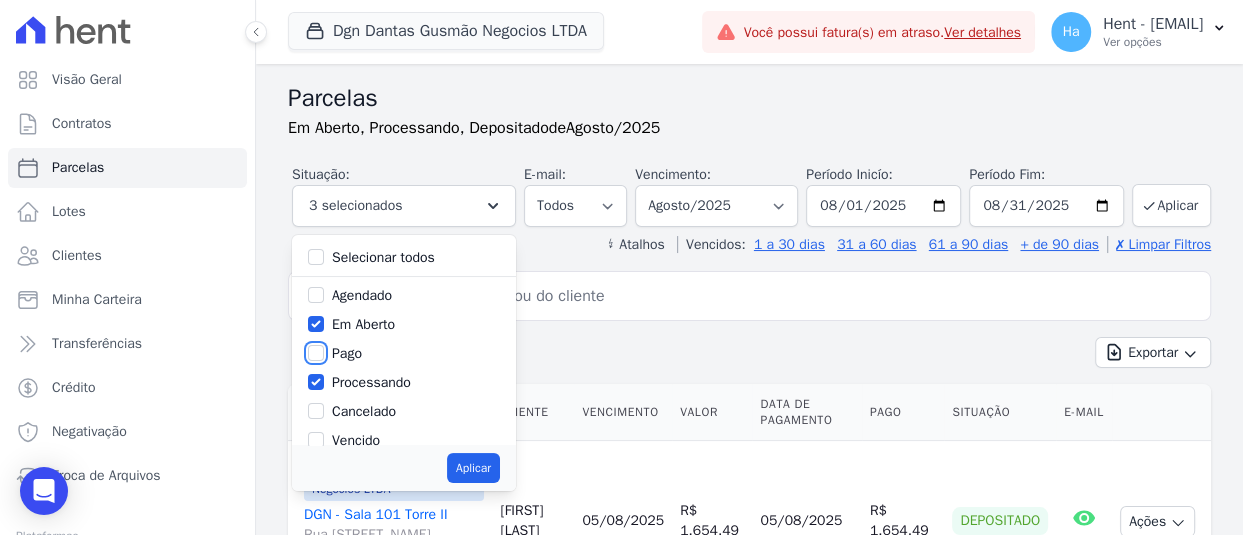 click on "Pago" at bounding box center [316, 353] 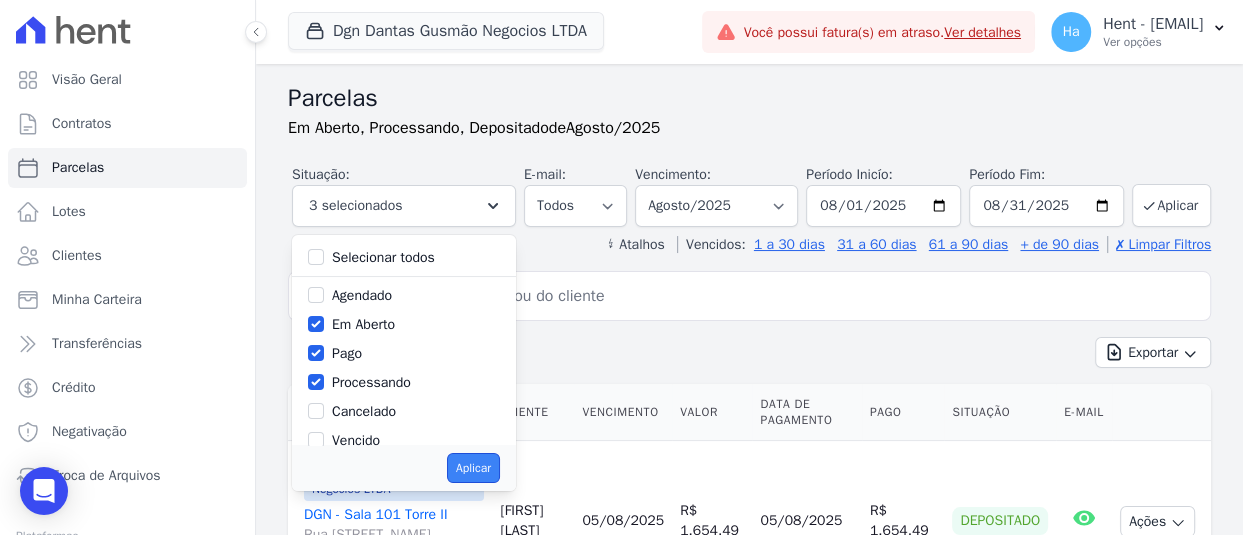 click on "Aplicar" at bounding box center [473, 468] 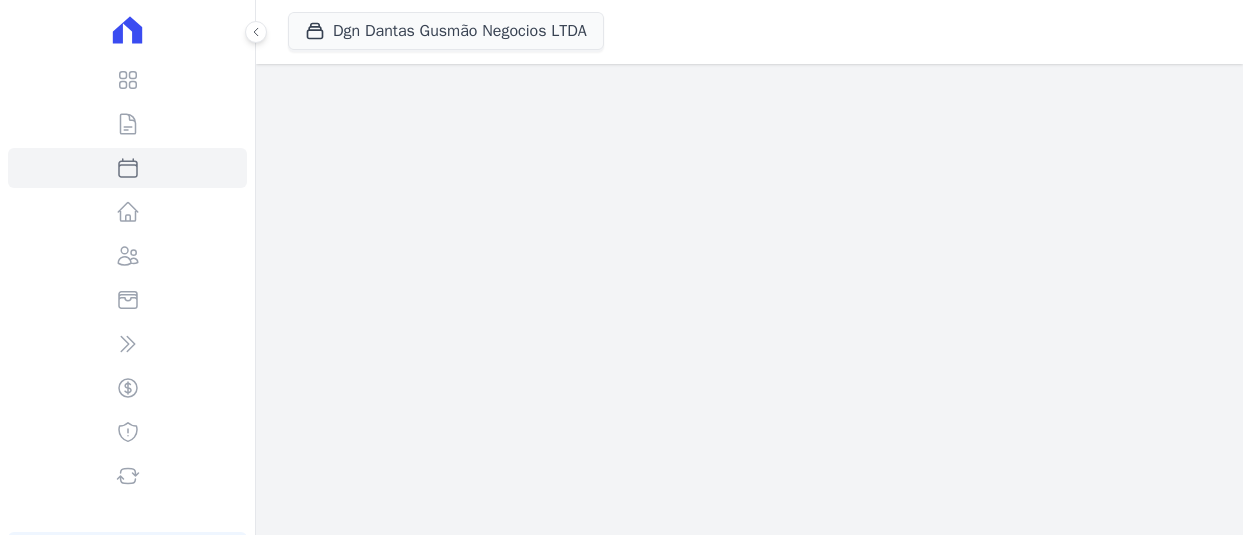 scroll, scrollTop: 0, scrollLeft: 0, axis: both 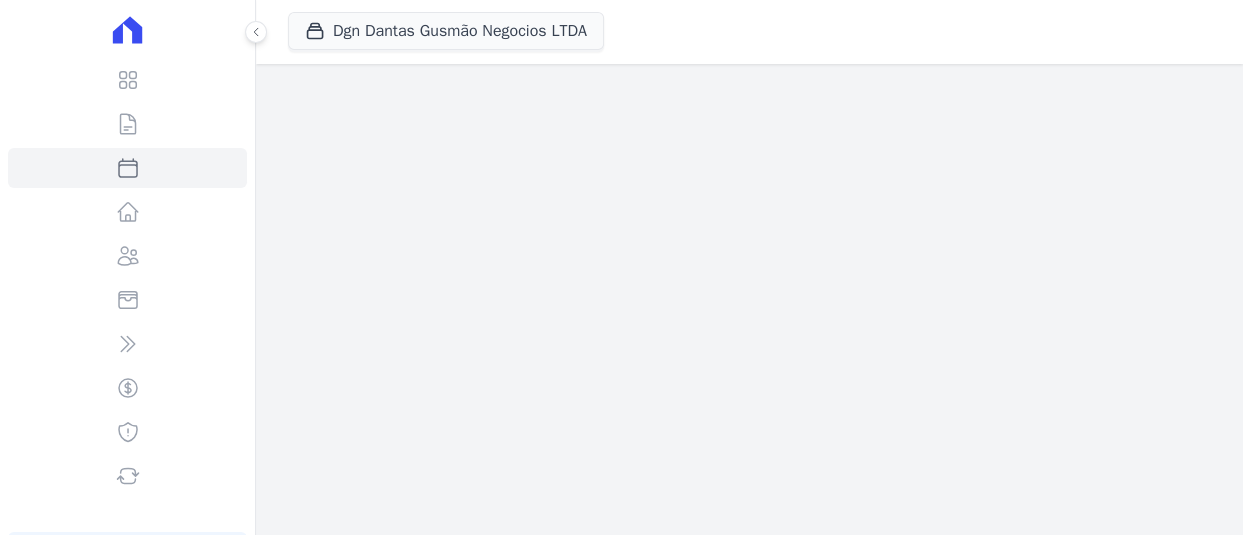 select 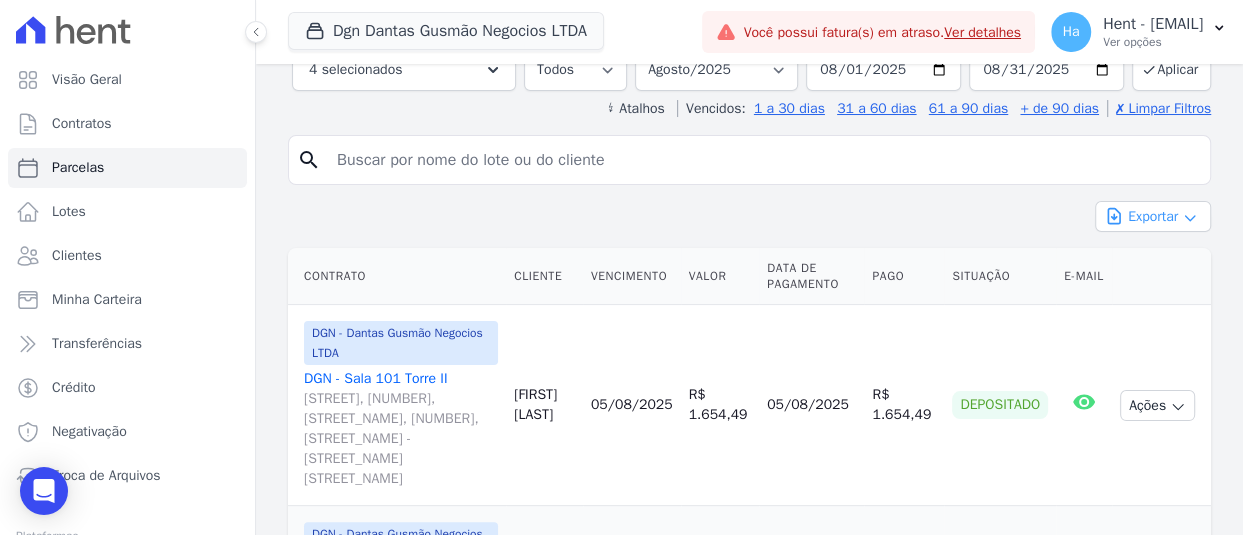 scroll, scrollTop: 0, scrollLeft: 0, axis: both 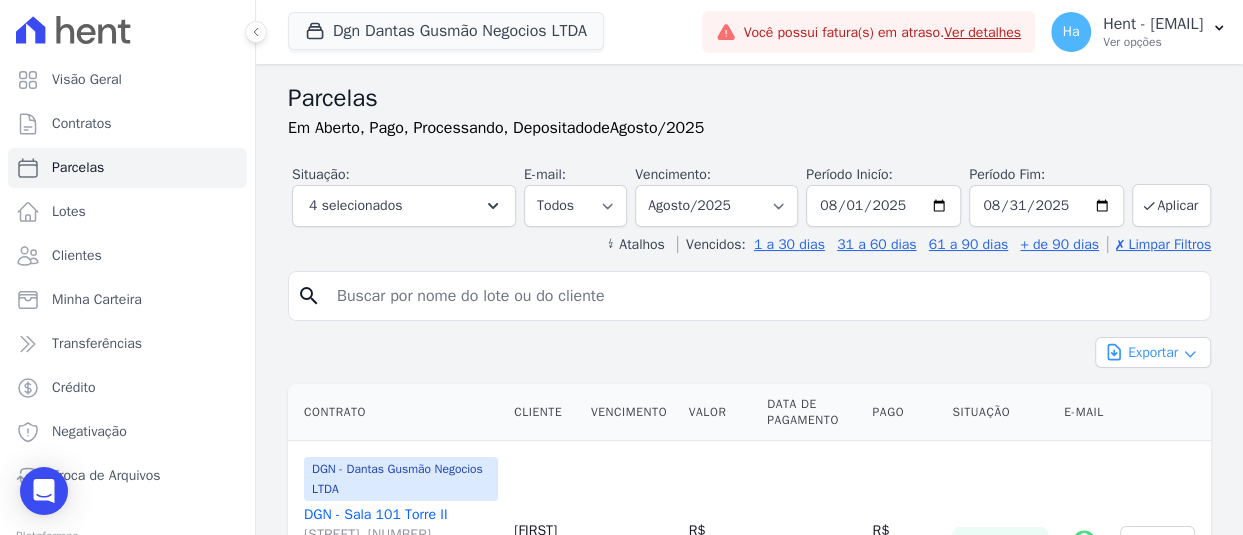 click on "Exportar" at bounding box center [1153, 352] 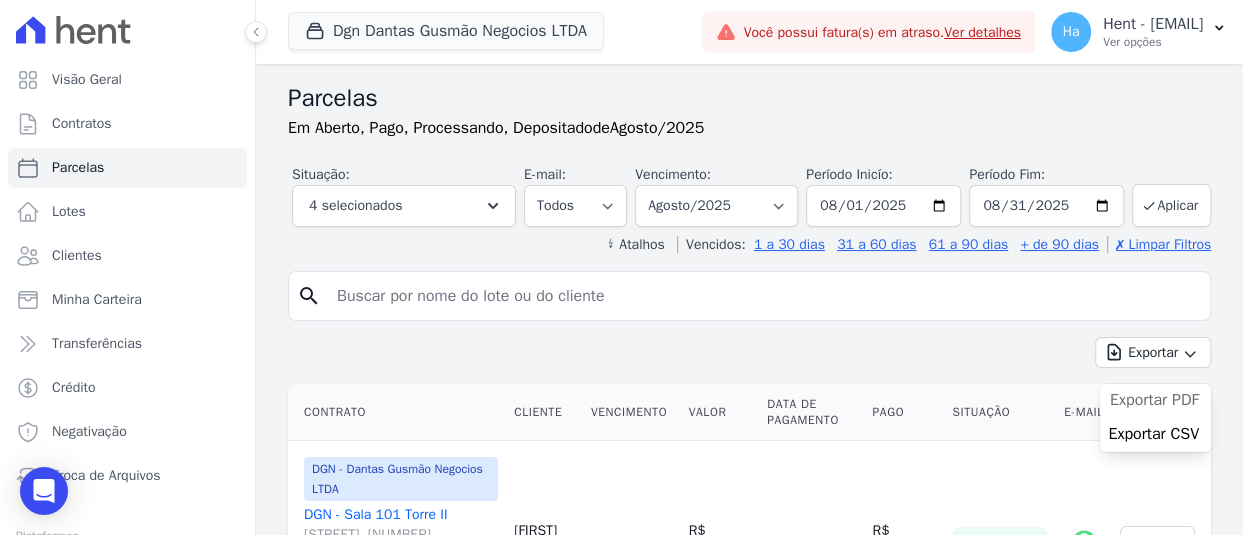 click on "Exportar PDF" at bounding box center (1154, 400) 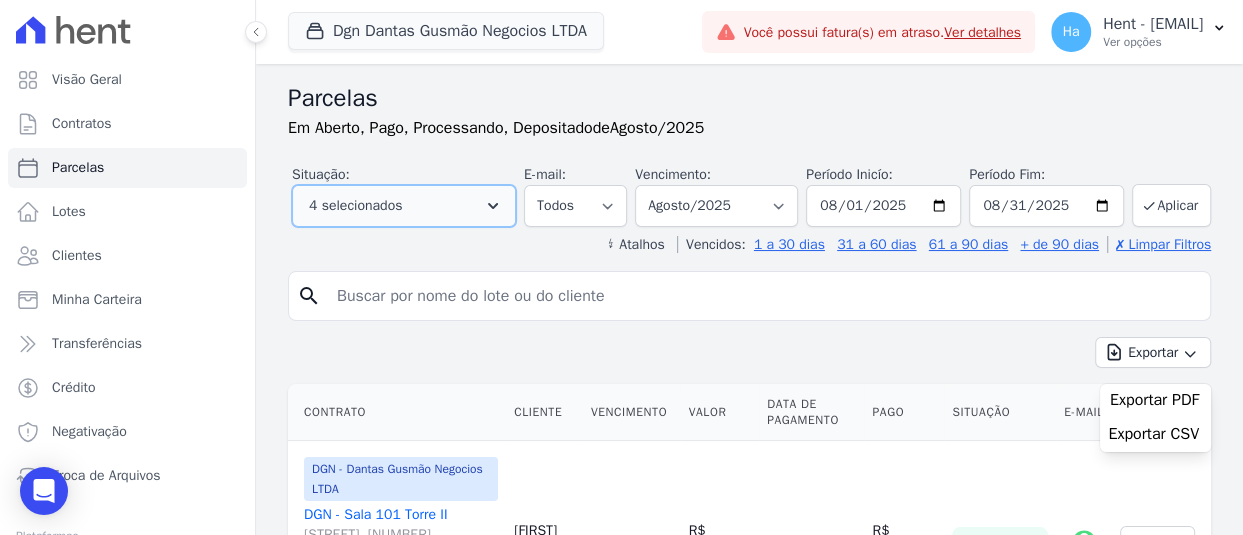 click on "4 selecionados" at bounding box center [404, 206] 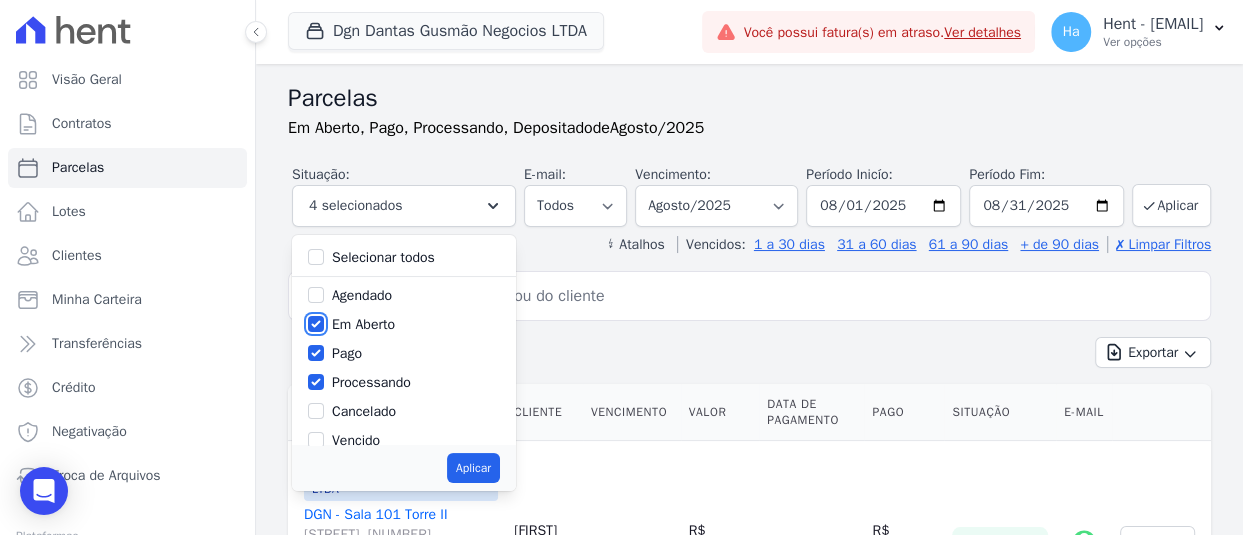 click on "Em Aberto" at bounding box center [316, 324] 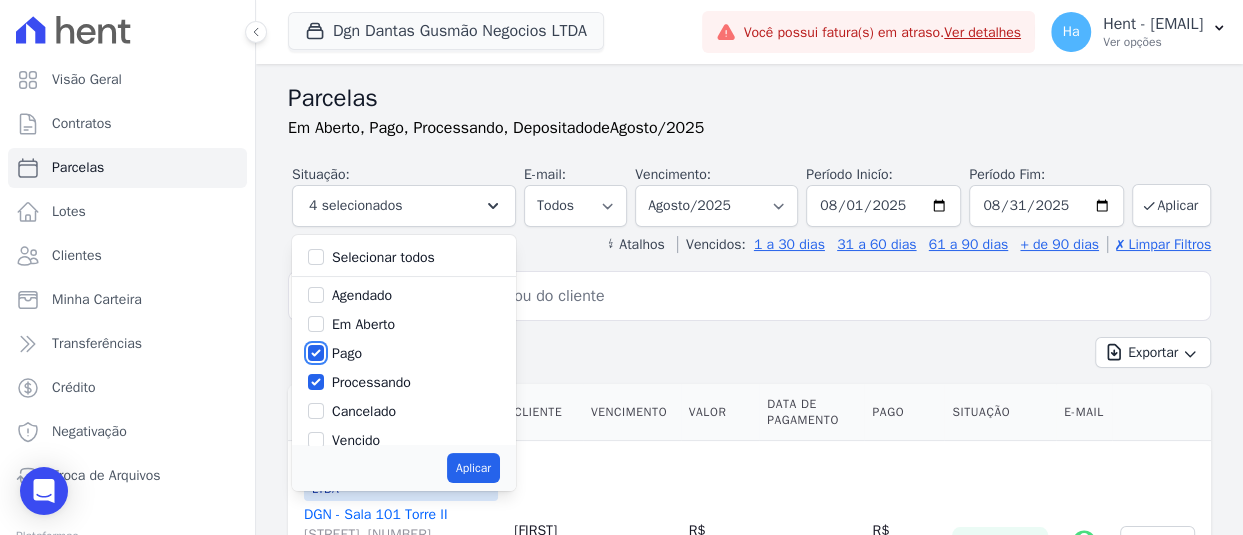 click on "Pago" at bounding box center (316, 353) 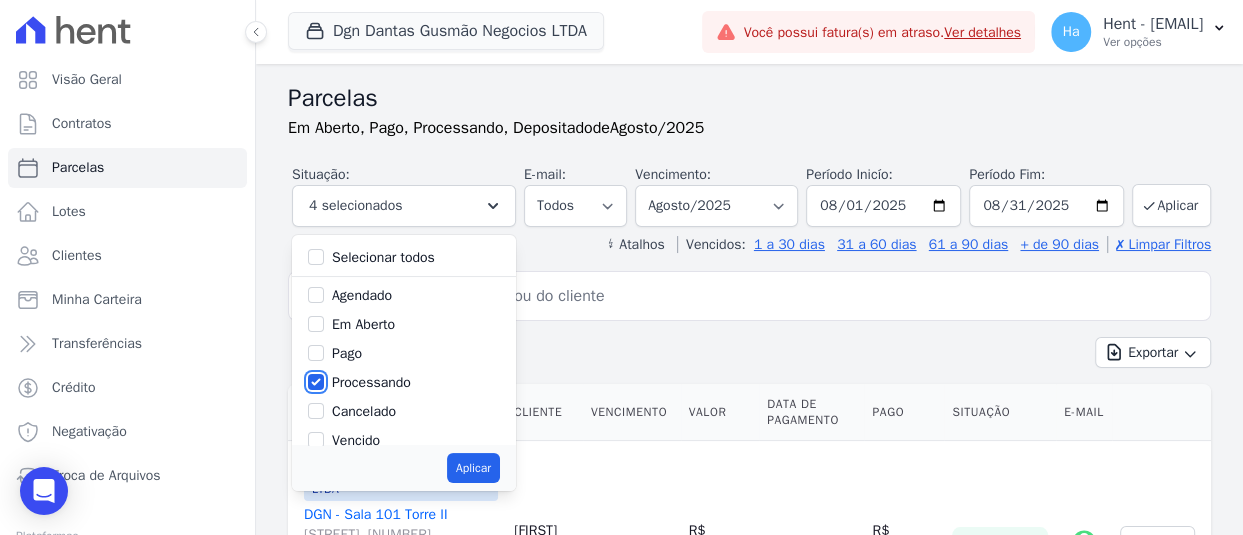 click on "Processando" at bounding box center [316, 382] 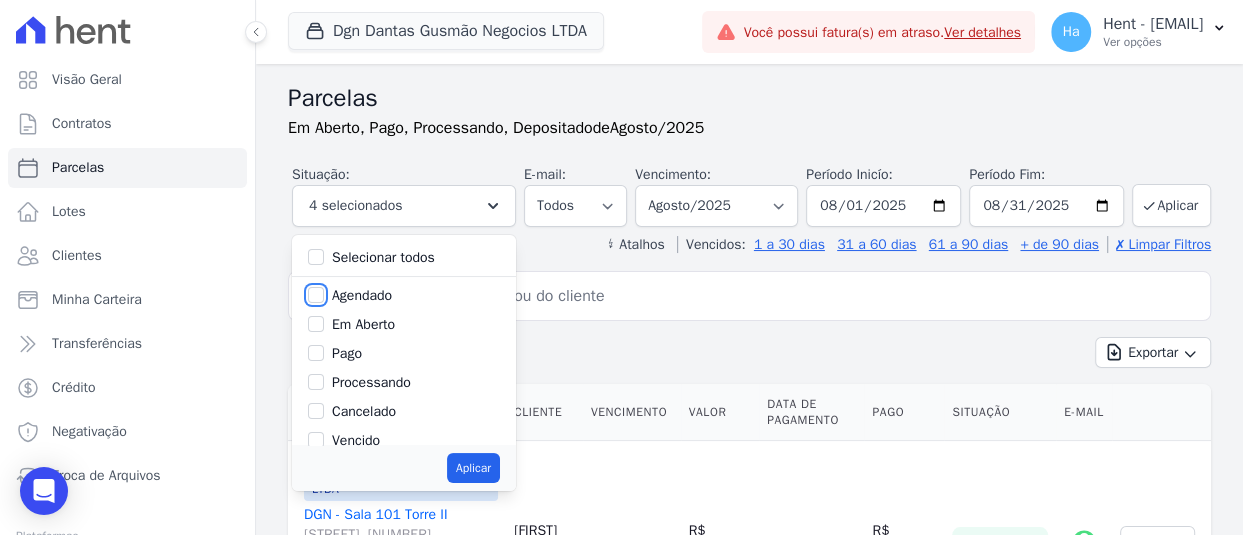 click on "Agendado" at bounding box center (316, 295) 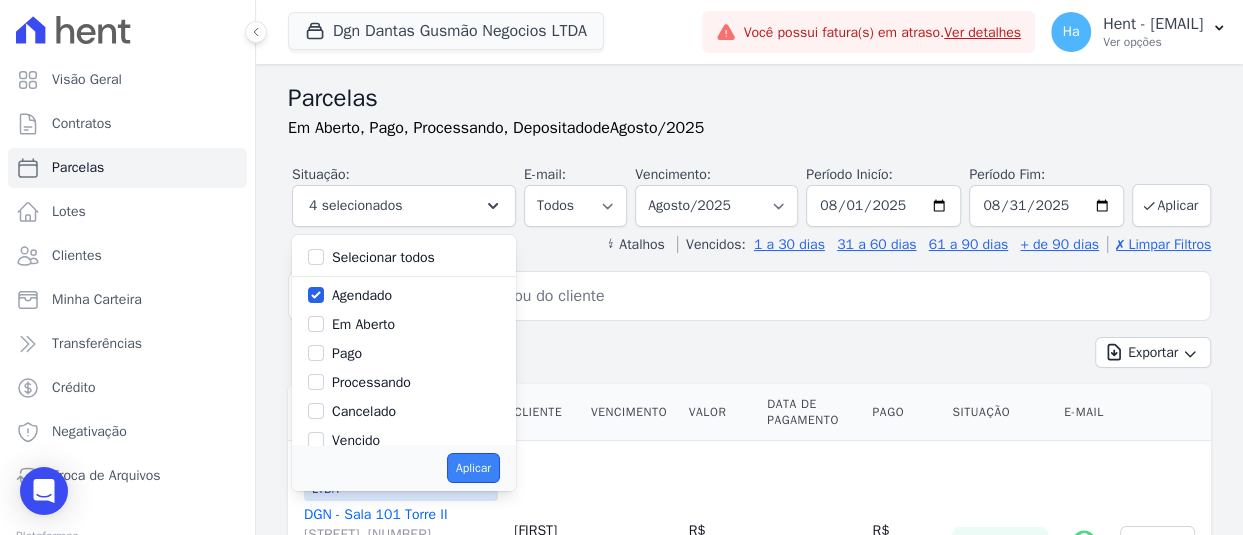 click on "Aplicar" at bounding box center (473, 468) 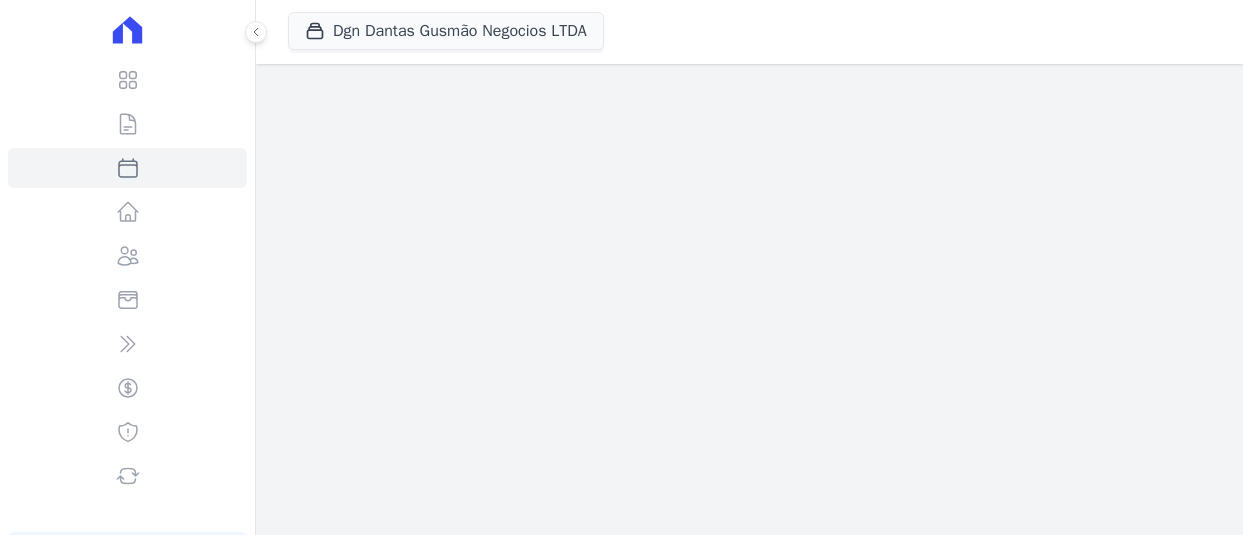 scroll, scrollTop: 0, scrollLeft: 0, axis: both 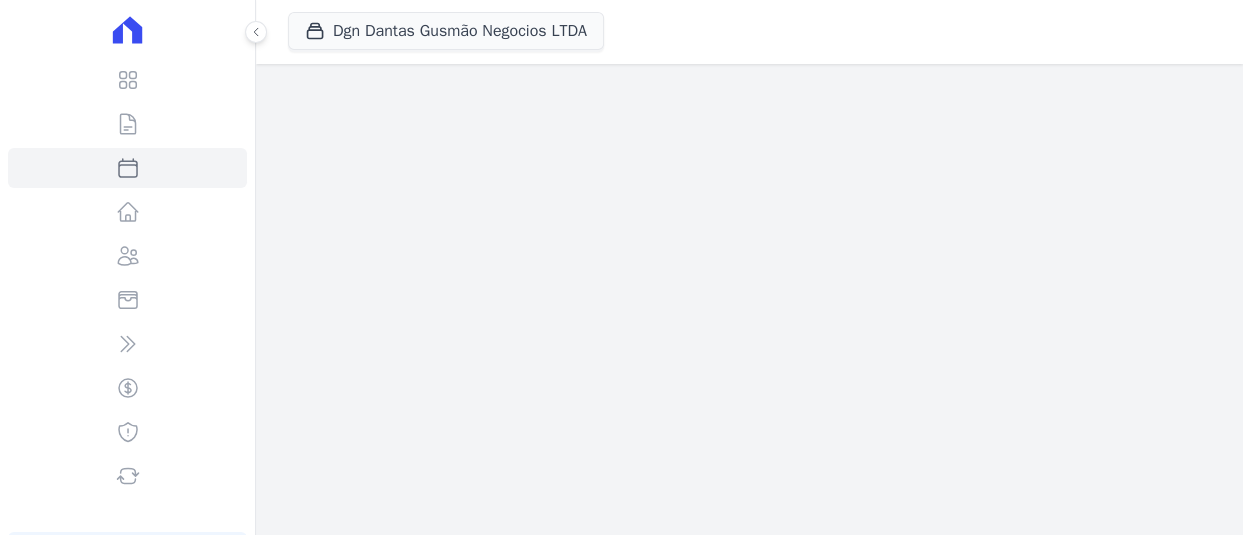 select 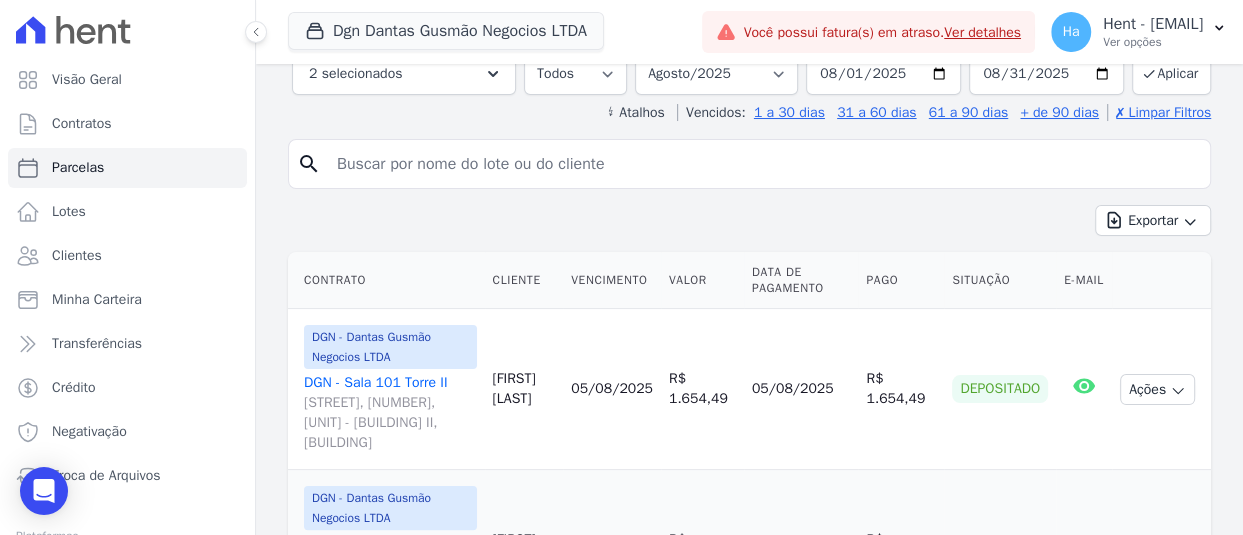 scroll, scrollTop: 0, scrollLeft: 0, axis: both 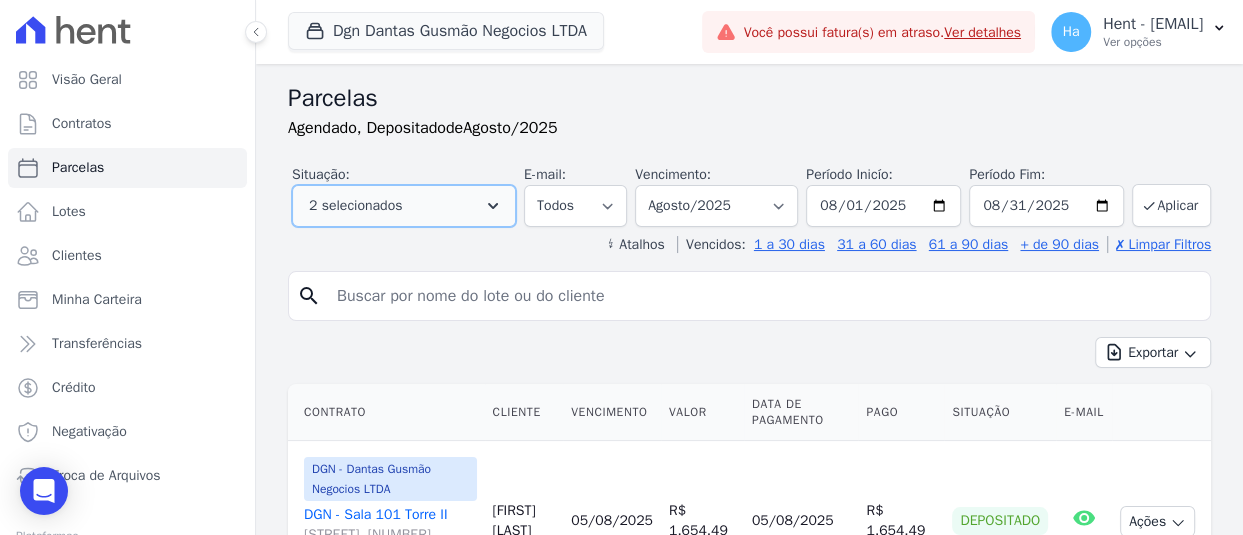 click on "2 selecionados" at bounding box center [404, 206] 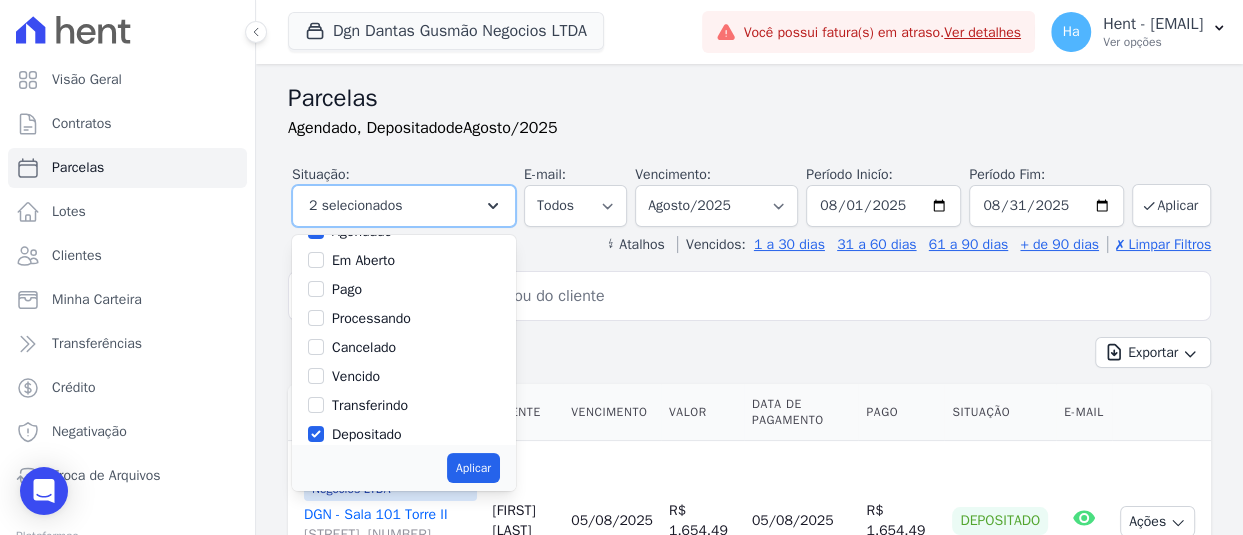 scroll, scrollTop: 100, scrollLeft: 0, axis: vertical 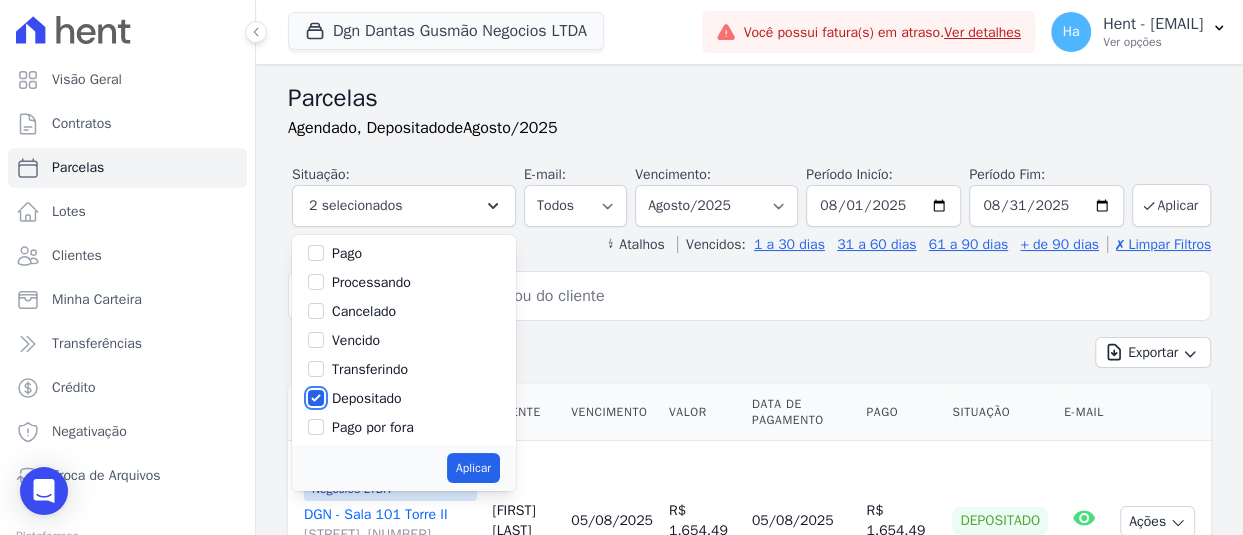 click on "Depositado" at bounding box center (316, 398) 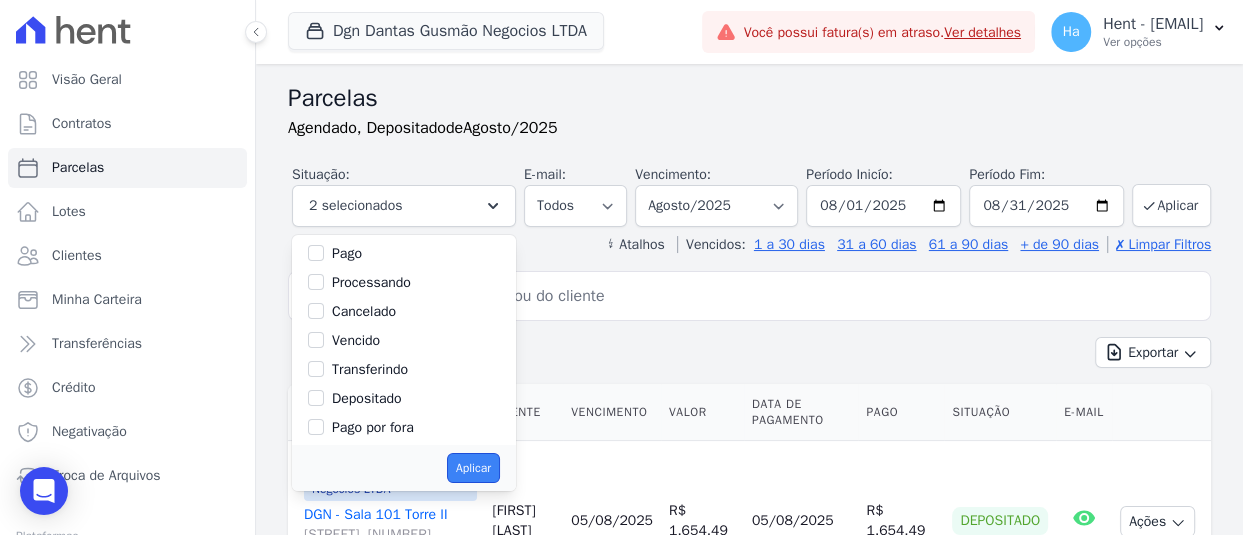 click on "Aplicar" at bounding box center (473, 468) 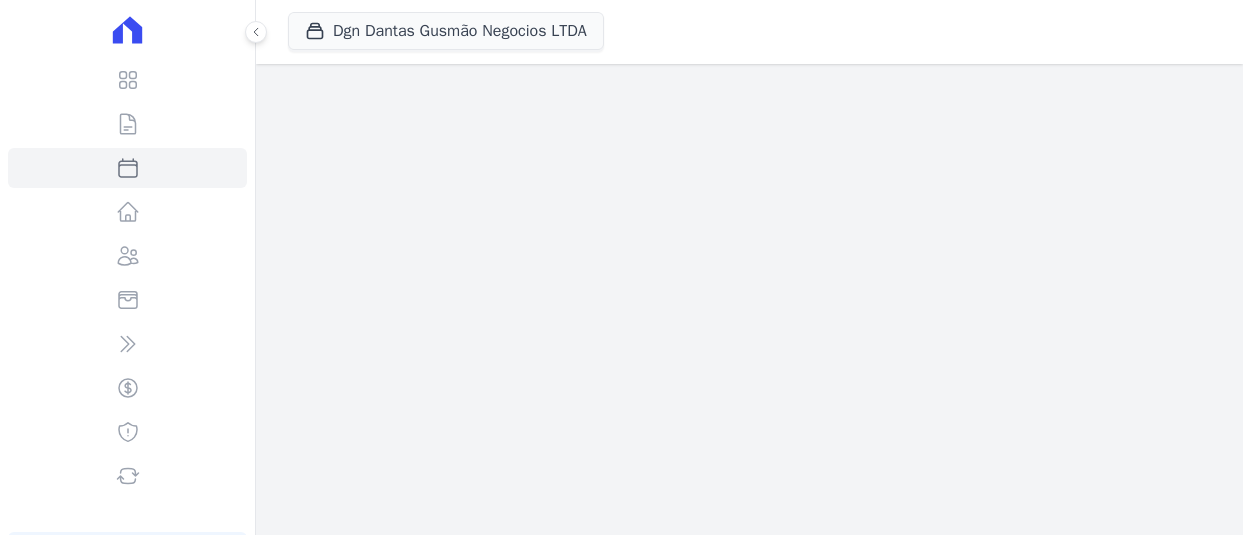 scroll, scrollTop: 0, scrollLeft: 0, axis: both 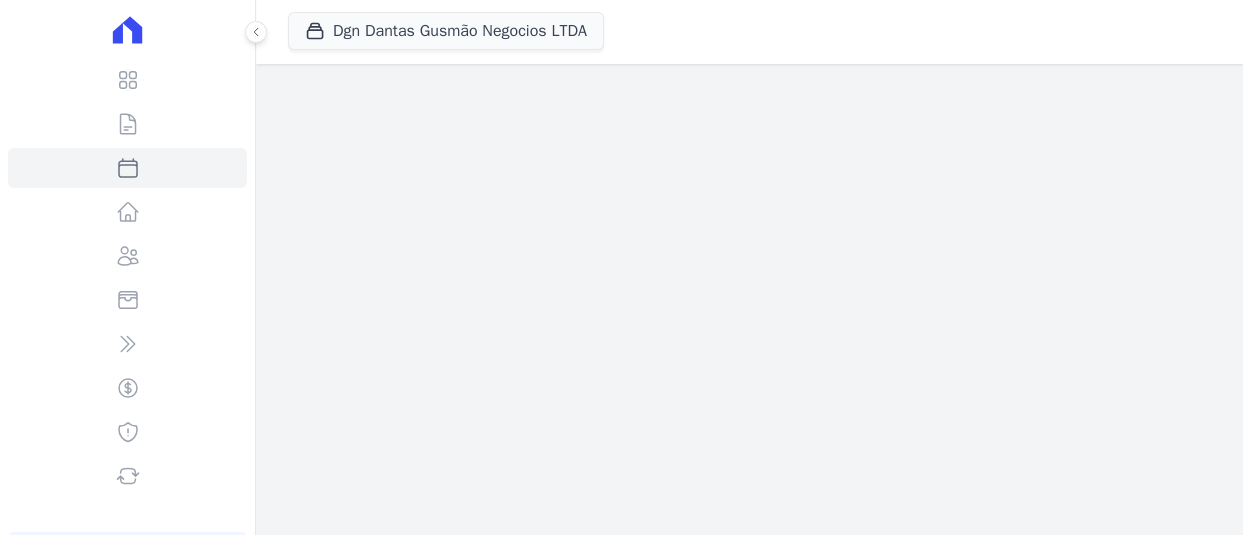 select 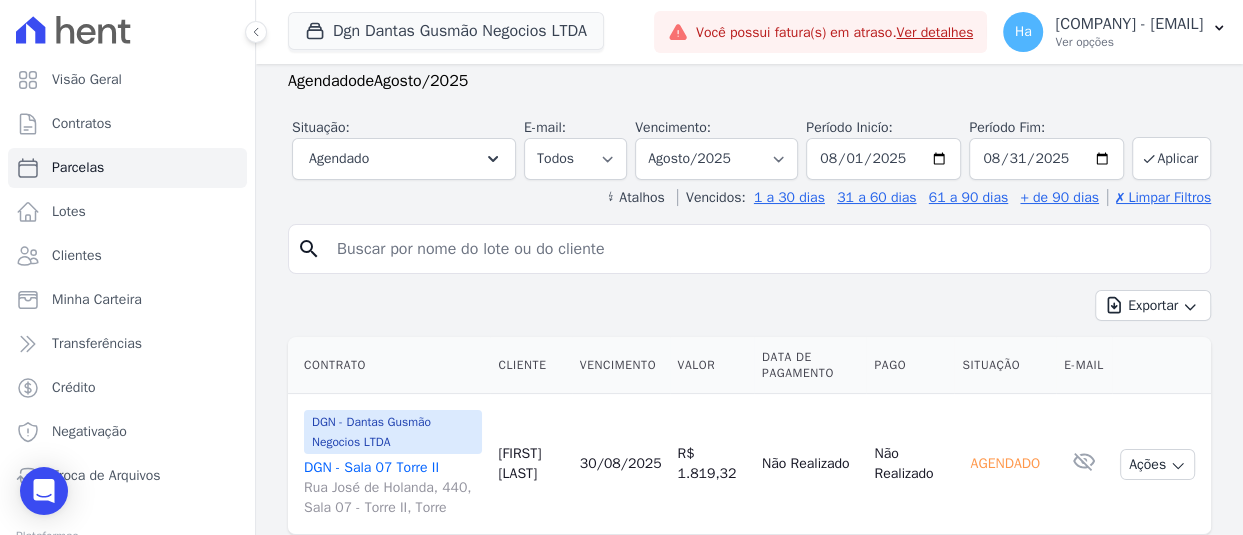 scroll, scrollTop: 127, scrollLeft: 0, axis: vertical 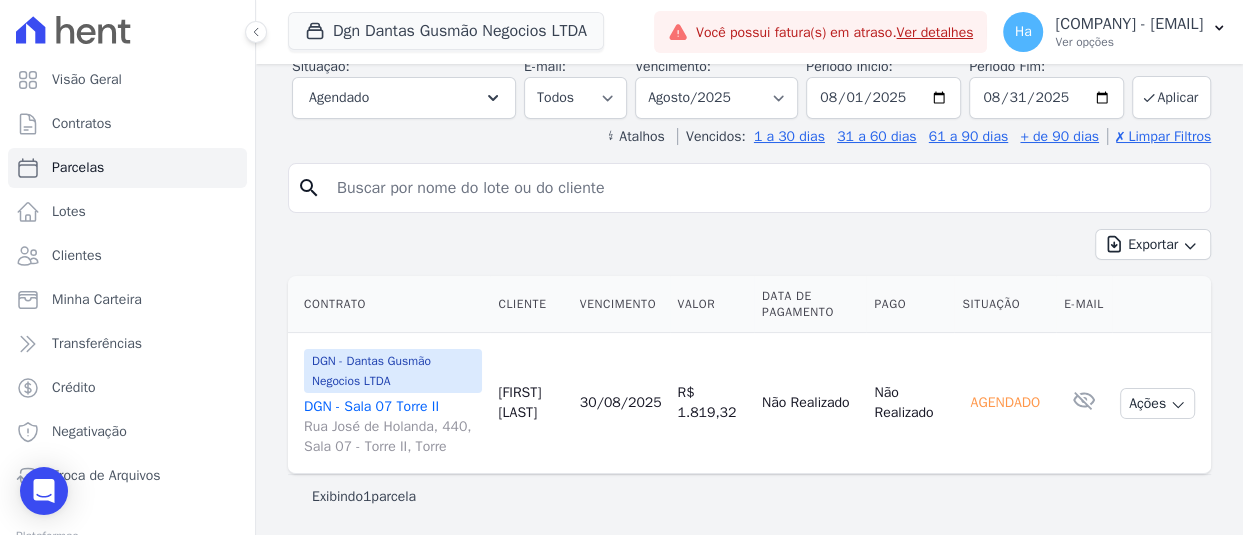 click on "DGN - Sala 07 Torre II
Rua José de Holanda, 440, Sala 07 - Torre II, Torre" at bounding box center [393, 427] 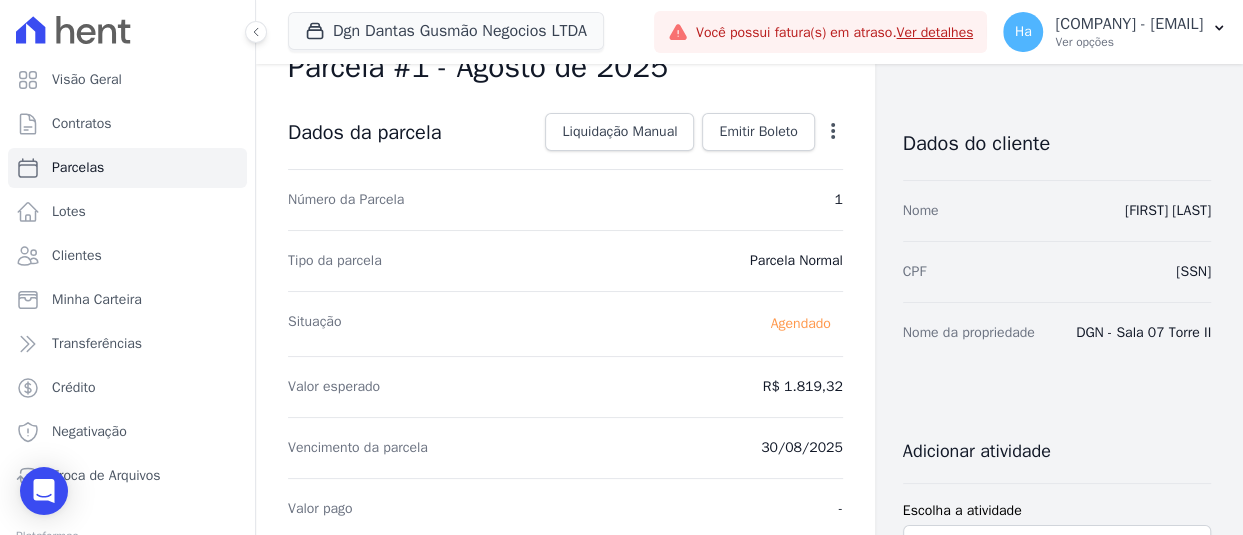 scroll, scrollTop: 100, scrollLeft: 0, axis: vertical 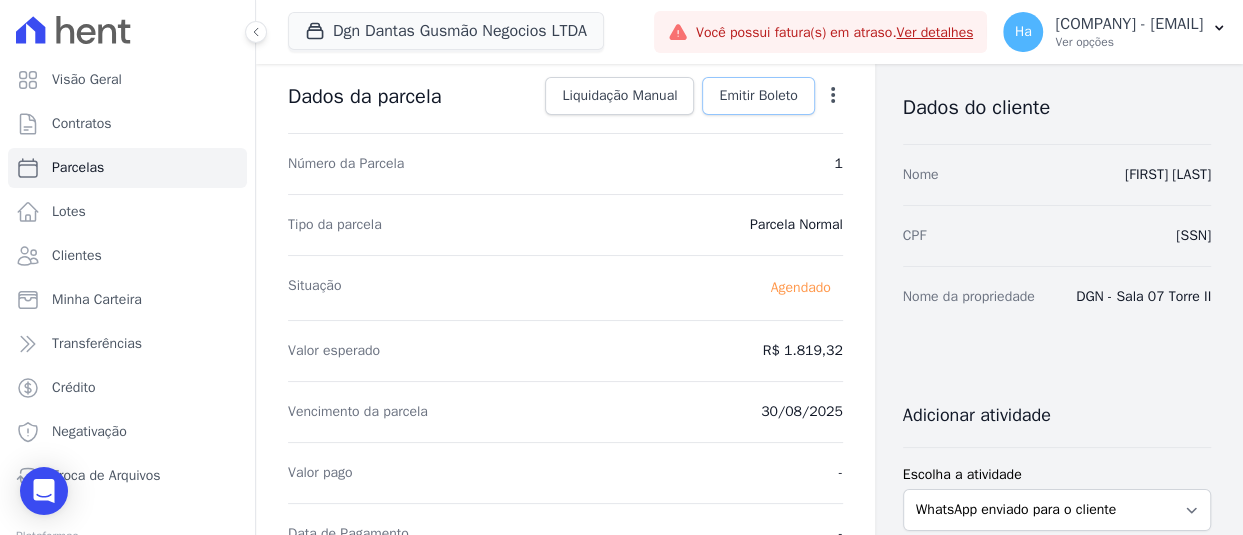 click on "Emitir Boleto" at bounding box center [758, 96] 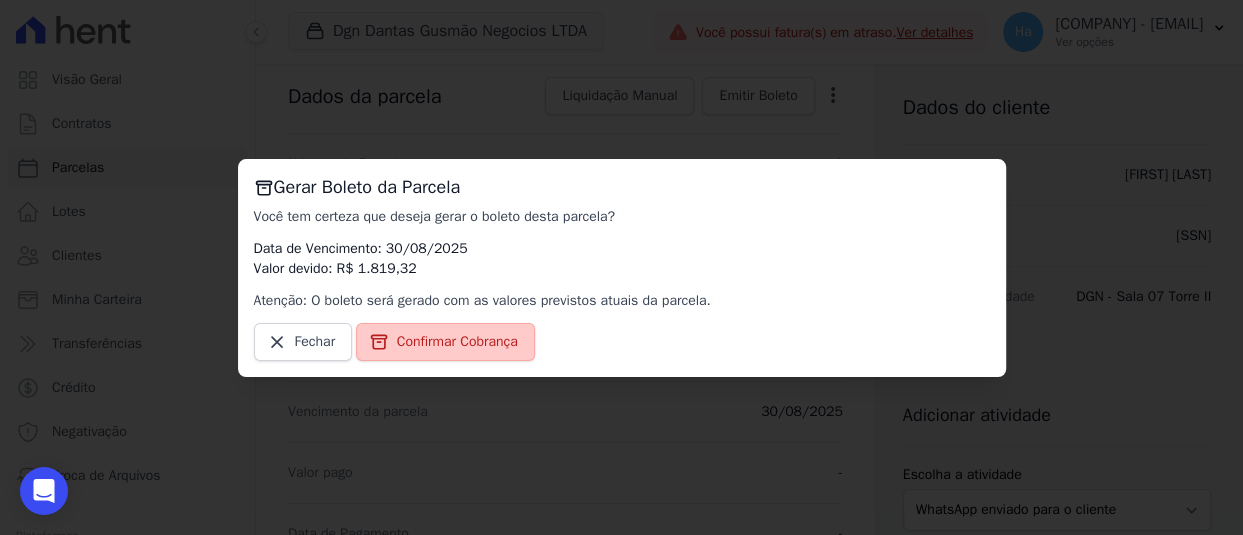 click on "Confirmar Cobrança" at bounding box center (445, 342) 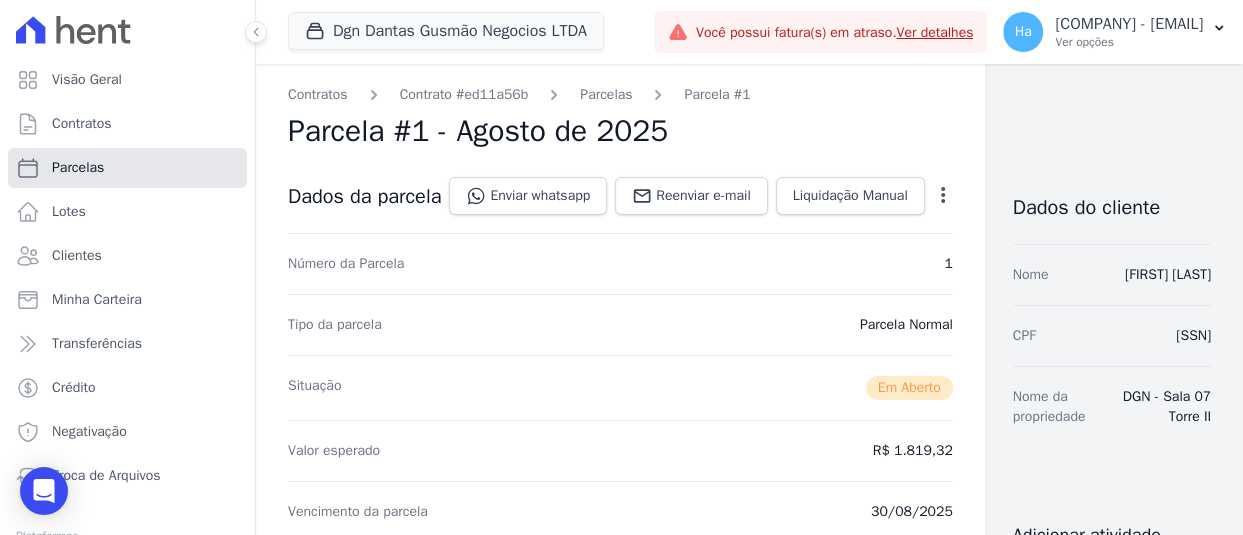 click on "Parcelas" at bounding box center (78, 168) 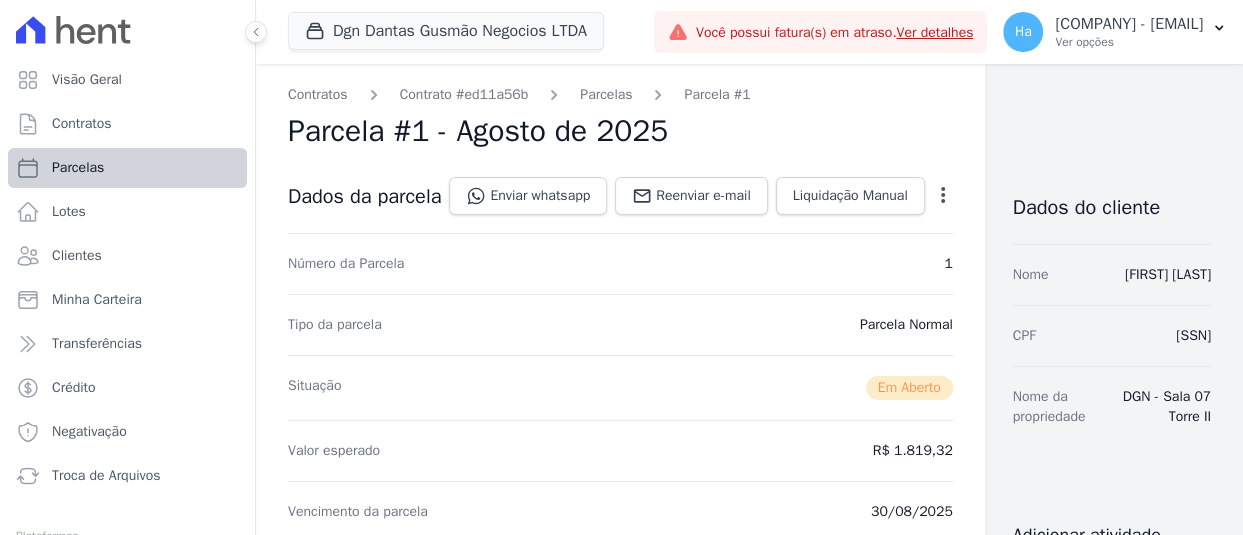 select 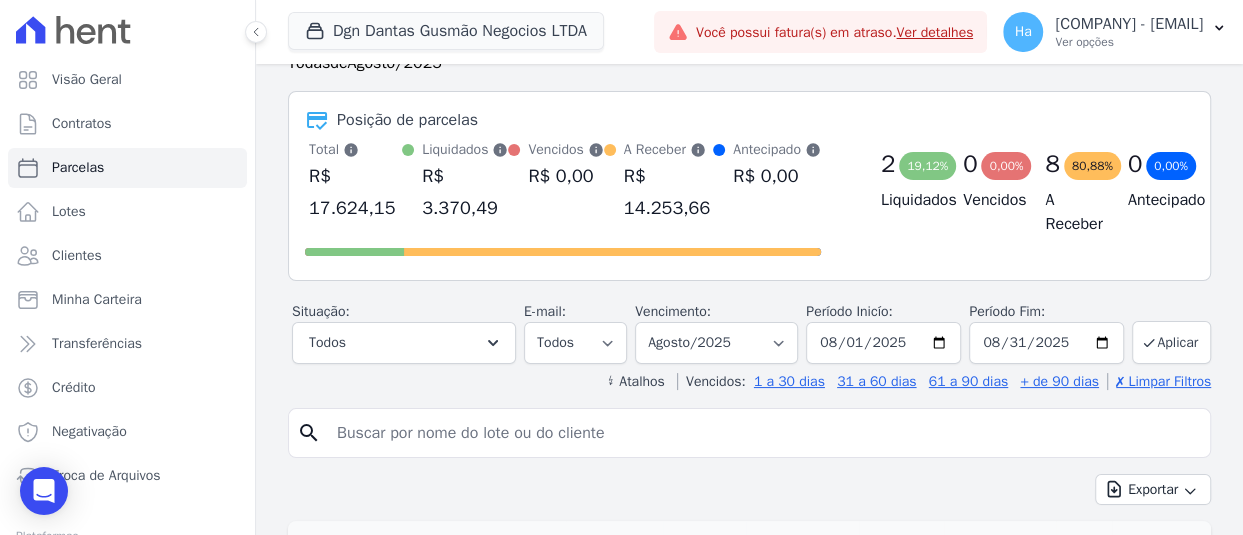 scroll, scrollTop: 200, scrollLeft: 0, axis: vertical 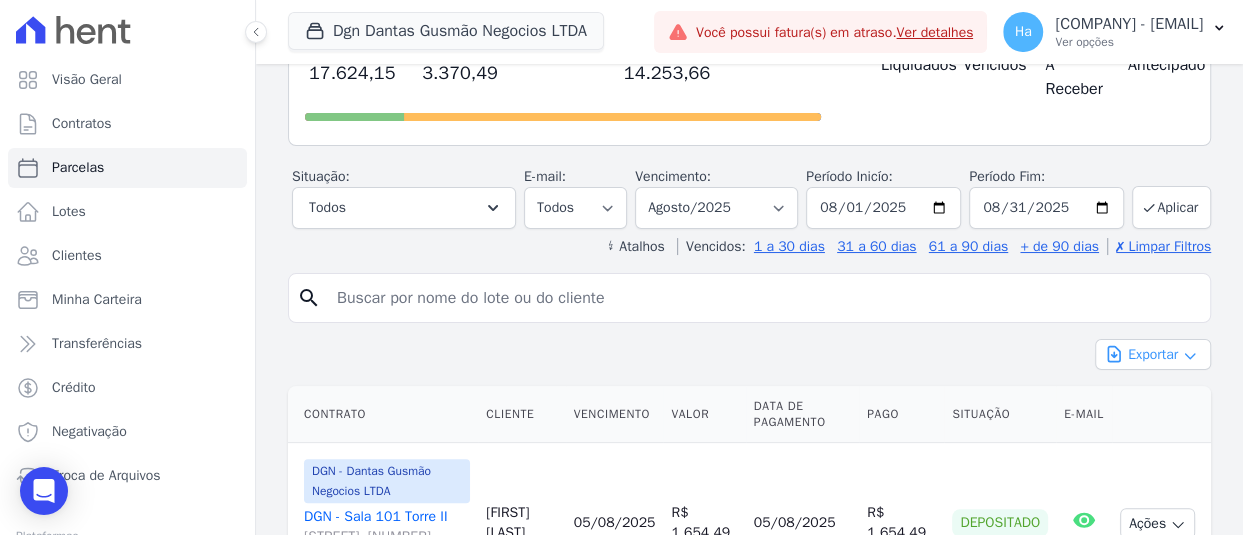 click on "Exportar" at bounding box center [1153, 354] 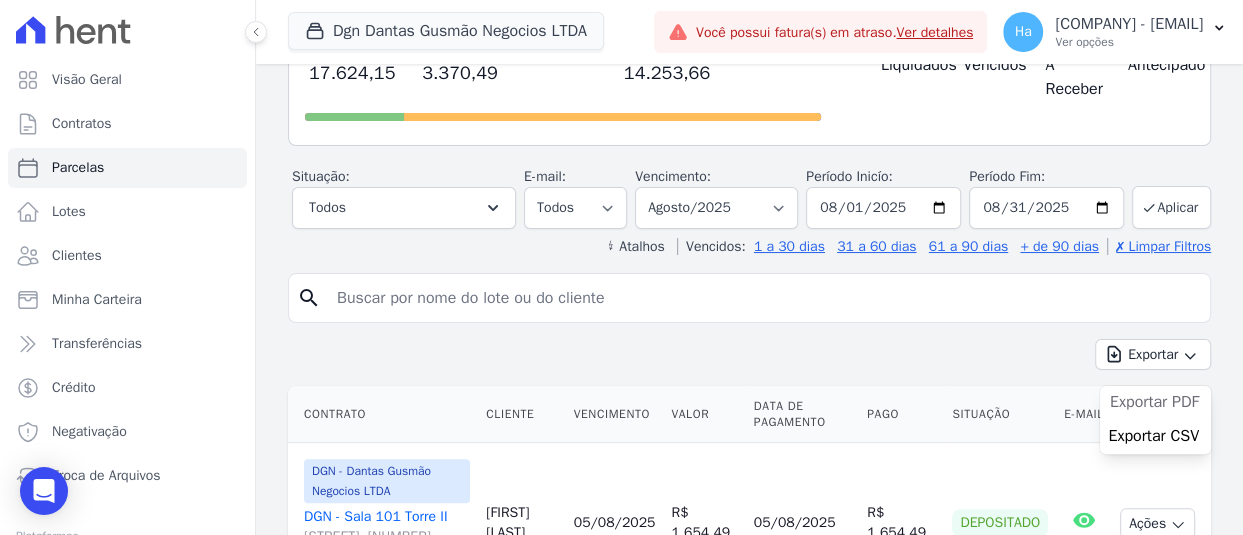 click on "Exportar PDF" at bounding box center [1154, 402] 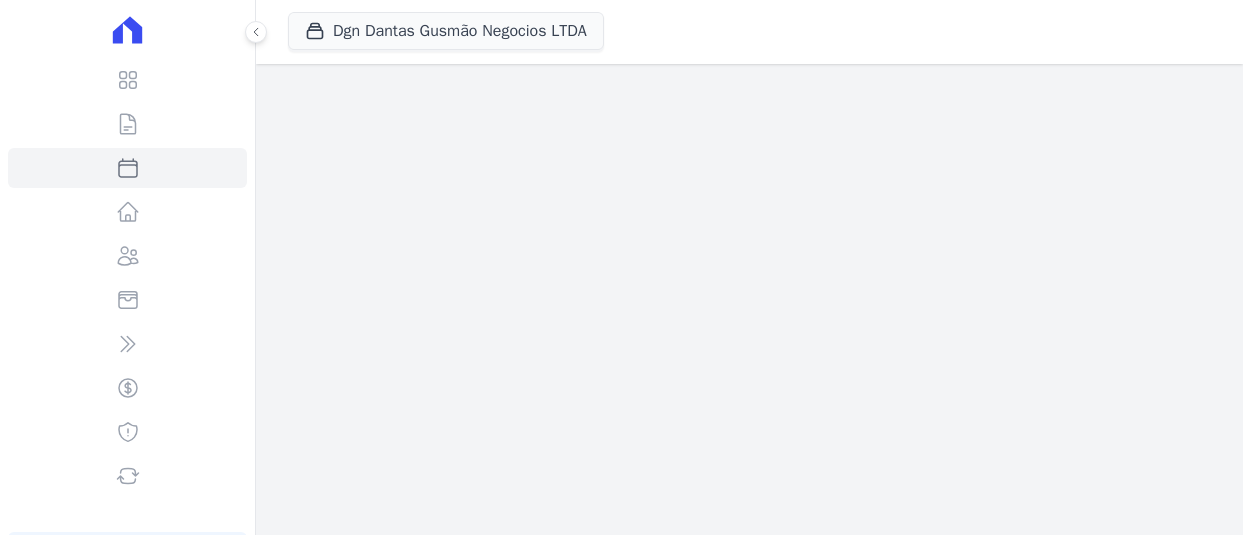 scroll, scrollTop: 0, scrollLeft: 0, axis: both 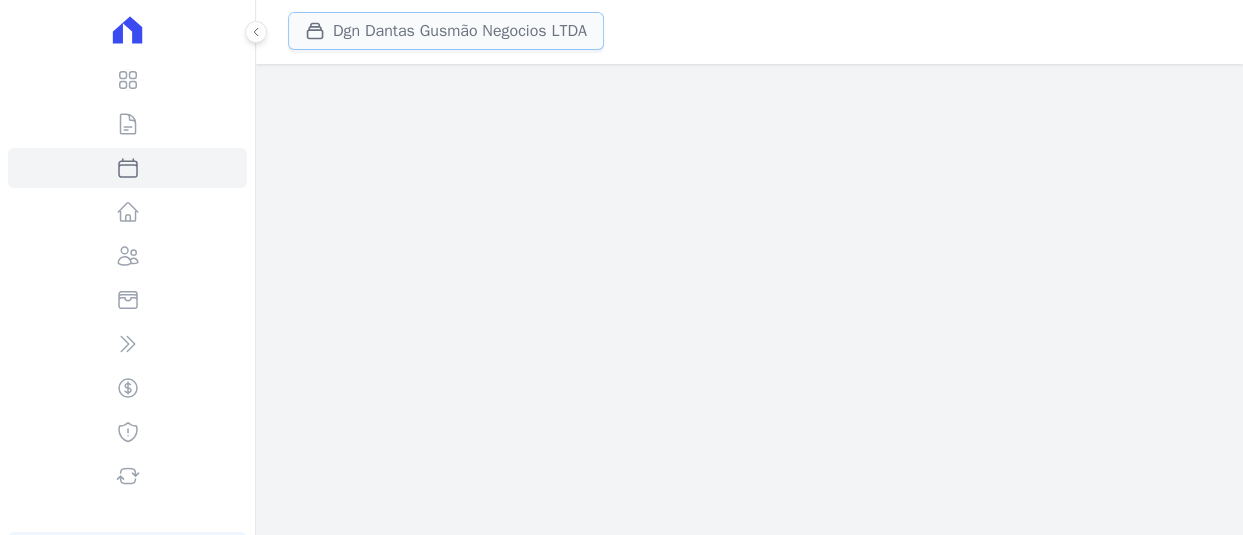 click on "Dgn   Dantas Gusmão Negocios LTDA" at bounding box center [446, 31] 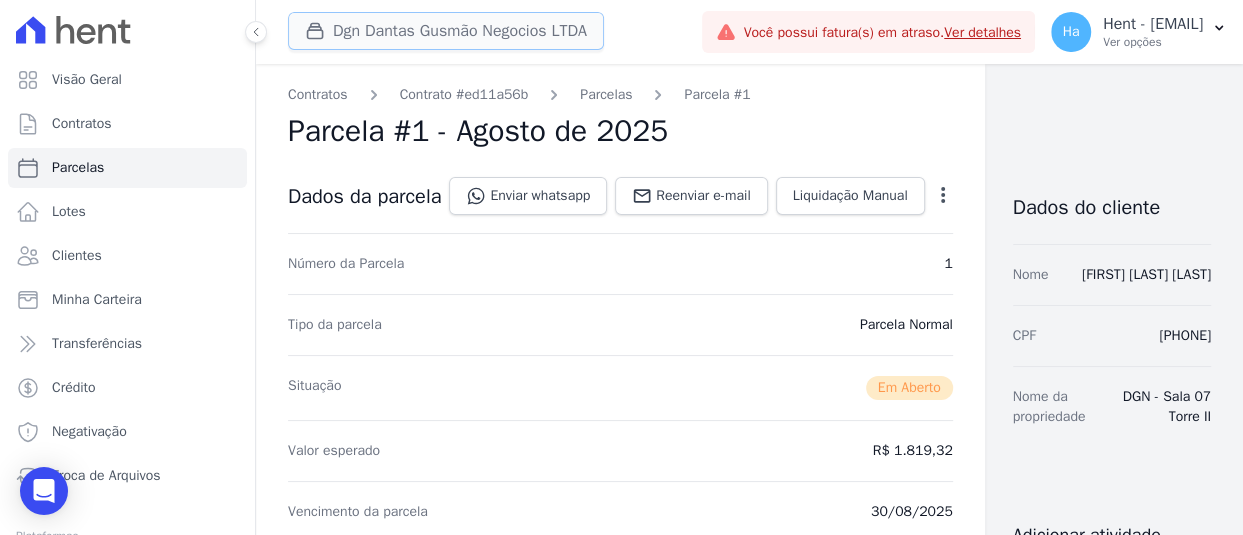 click on "Dgn   Dantas Gusmão Negocios LTDA" at bounding box center (446, 31) 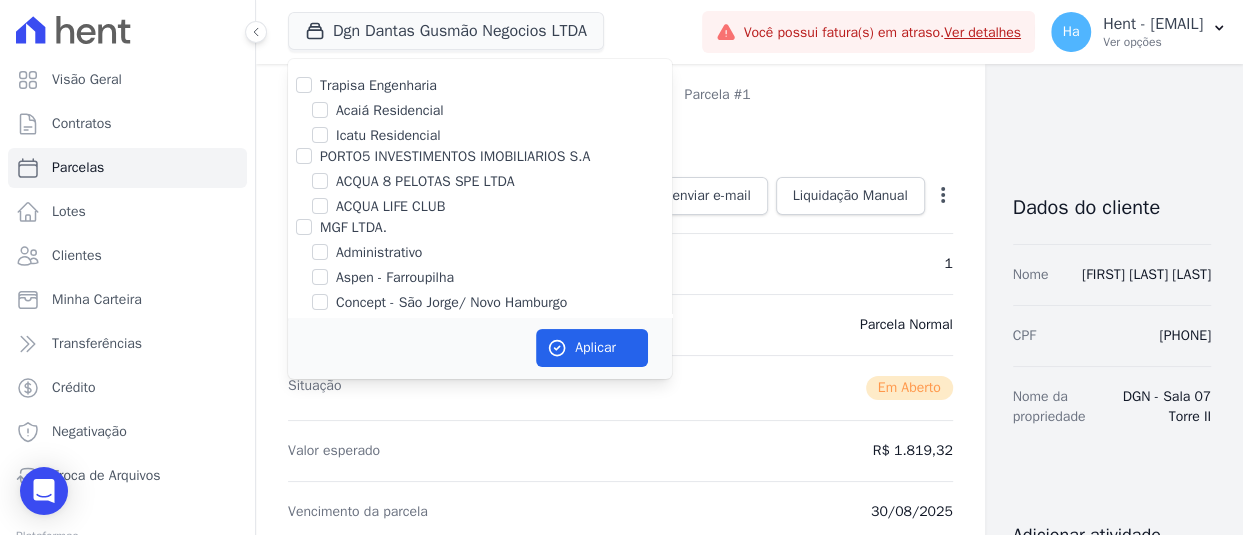 scroll, scrollTop: 8744, scrollLeft: 0, axis: vertical 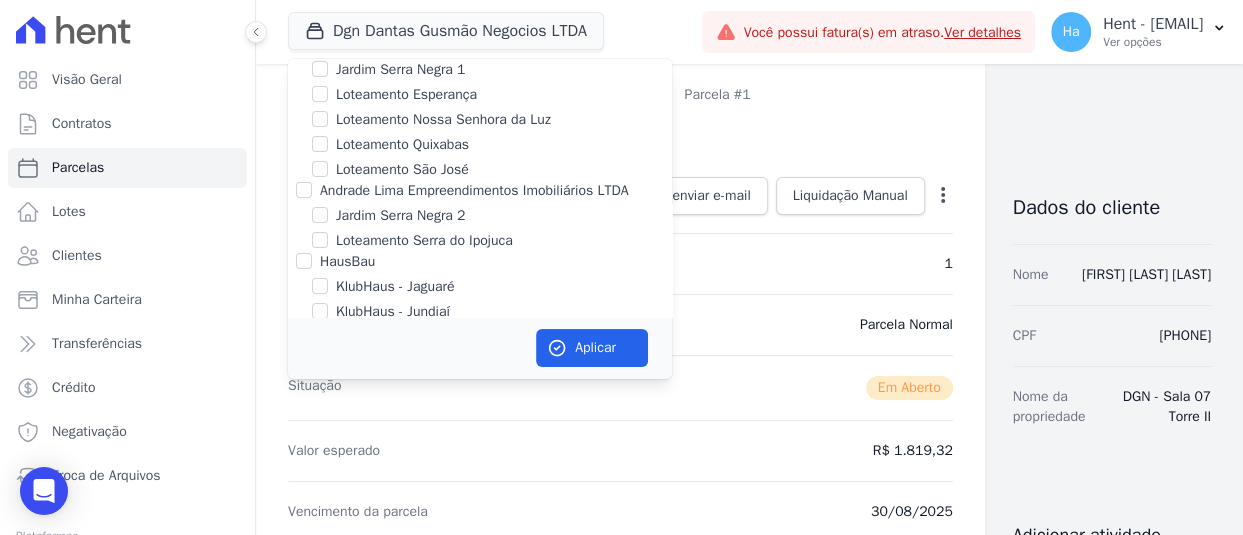 click on "HURB ENGENHARIA" at bounding box center (304, -2) 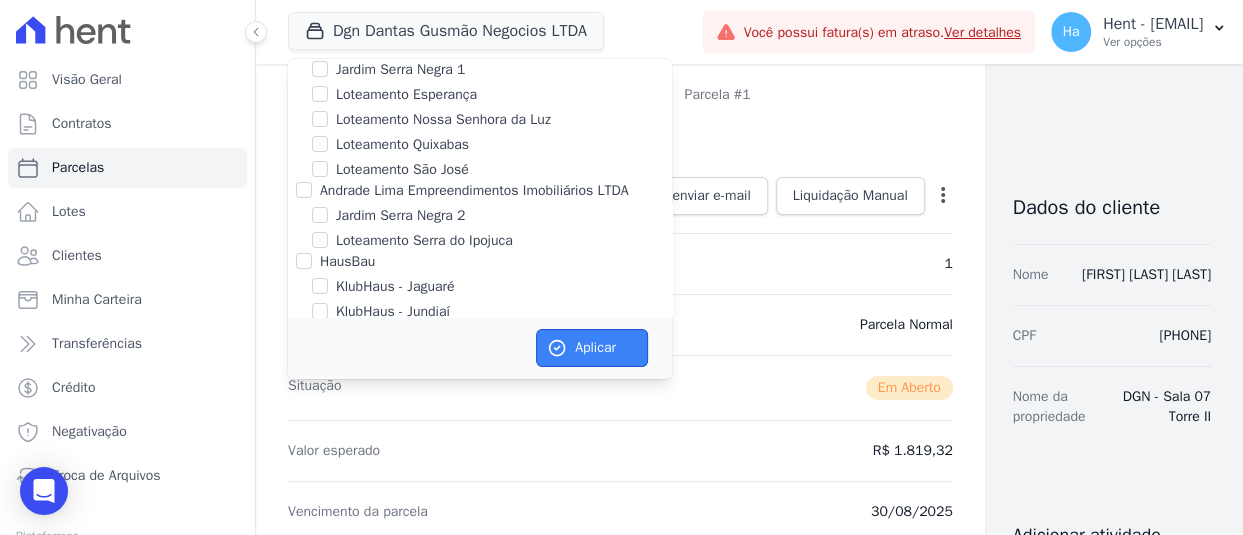 click on "Aplicar" at bounding box center (592, 348) 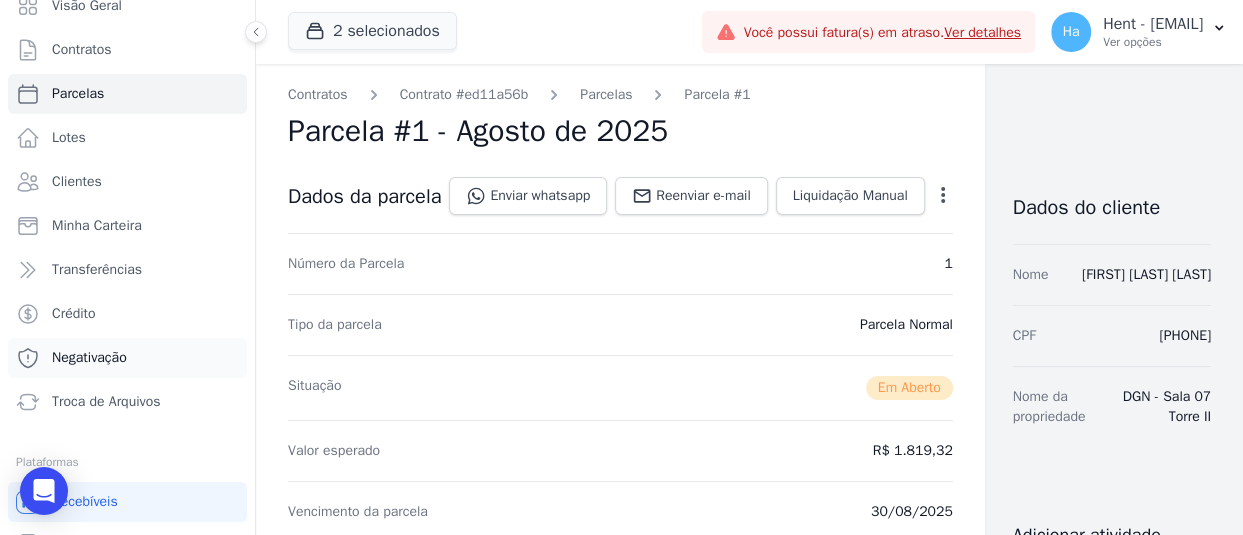 scroll, scrollTop: 149, scrollLeft: 0, axis: vertical 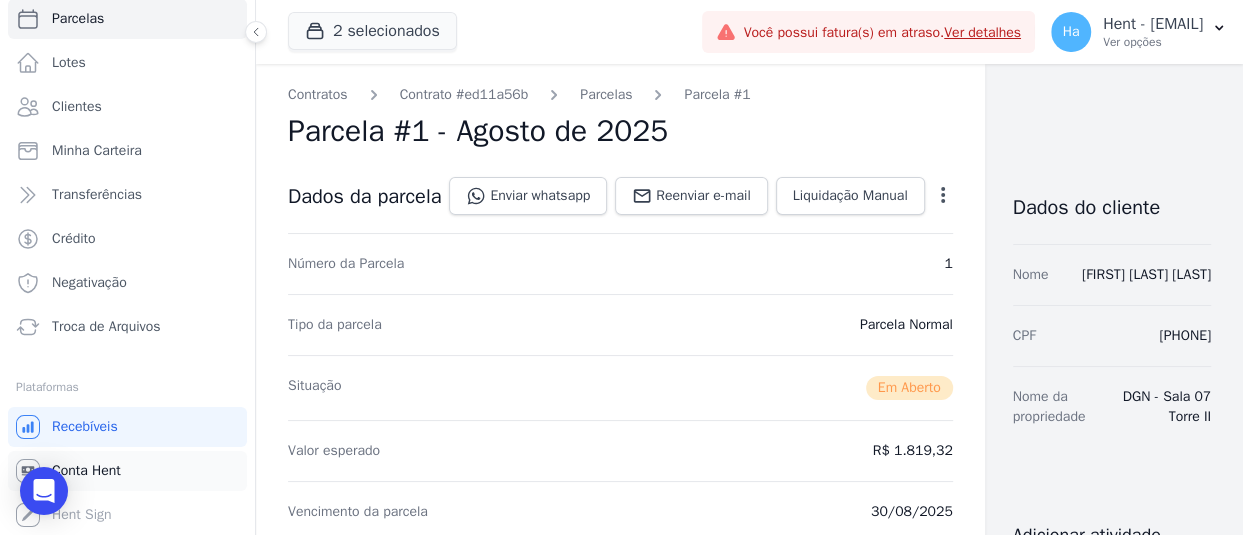 drag, startPoint x: 98, startPoint y: 456, endPoint x: 136, endPoint y: 472, distance: 41.231056 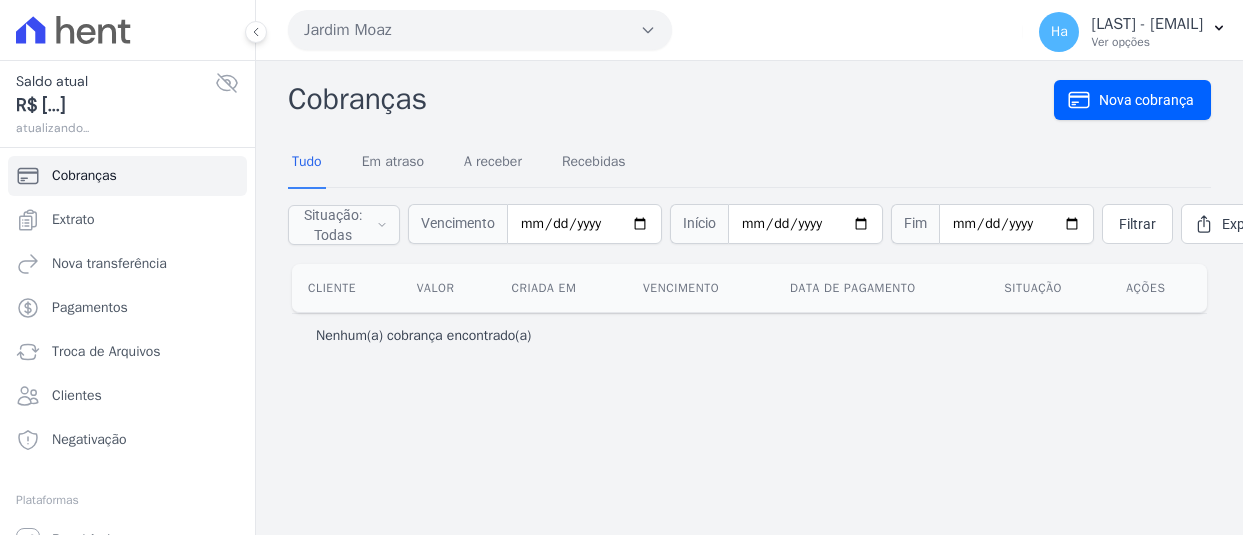 scroll, scrollTop: 0, scrollLeft: 0, axis: both 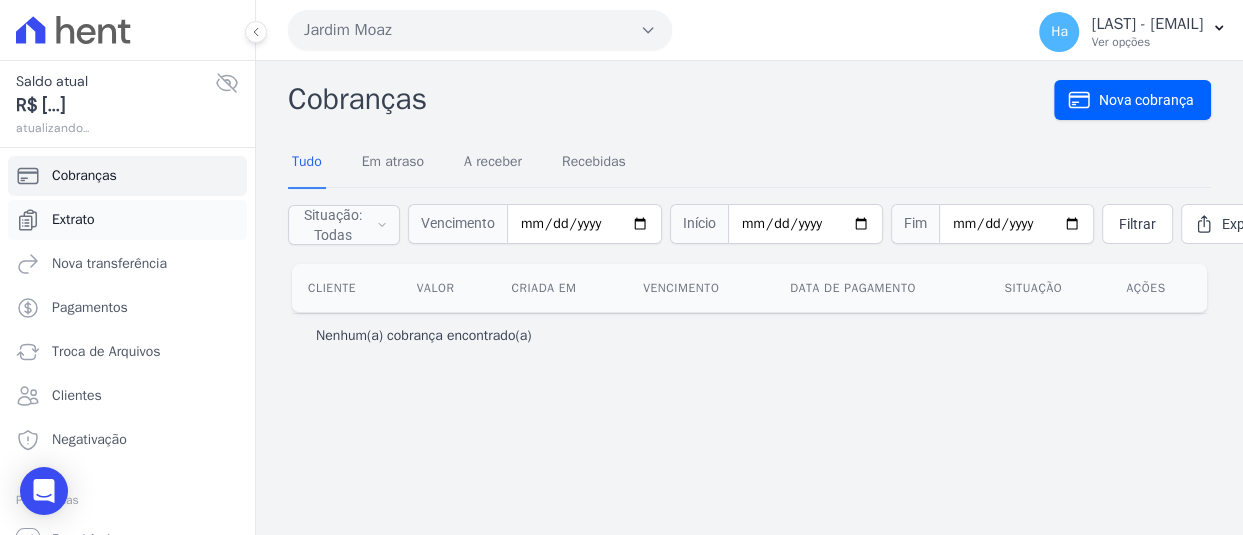 click on "Extrato" at bounding box center (127, 220) 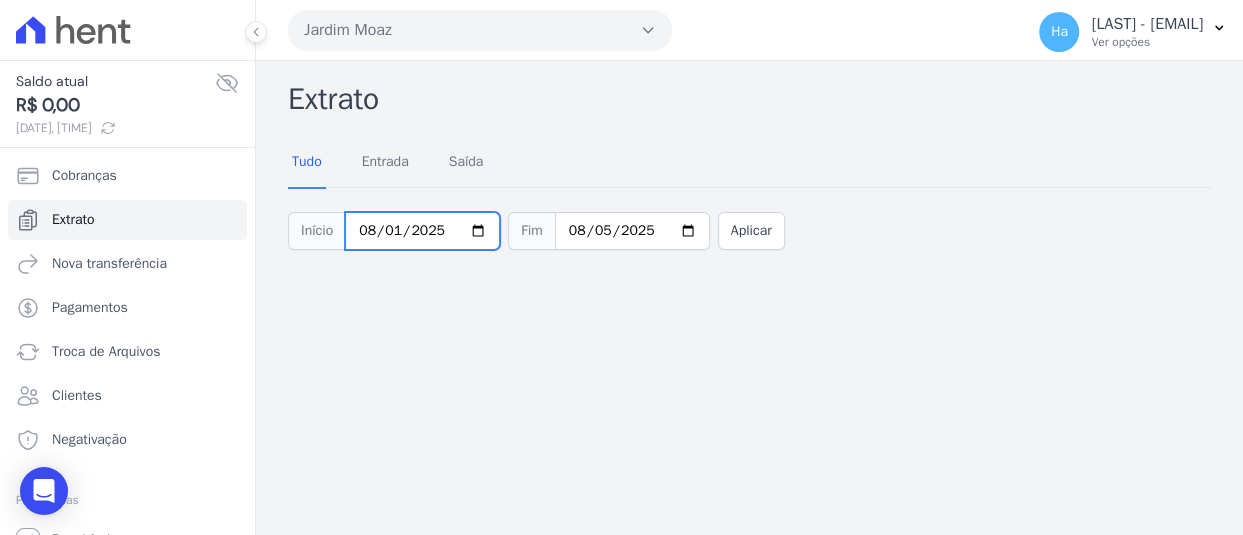 click on "2025-08-01" at bounding box center (422, 231) 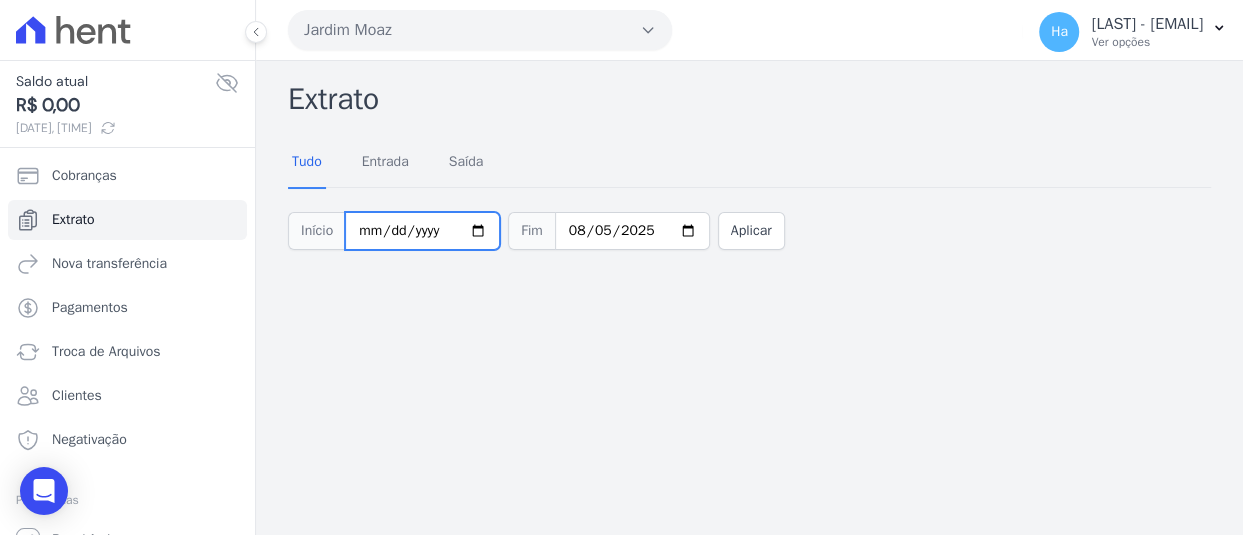 type on "2025-07-01" 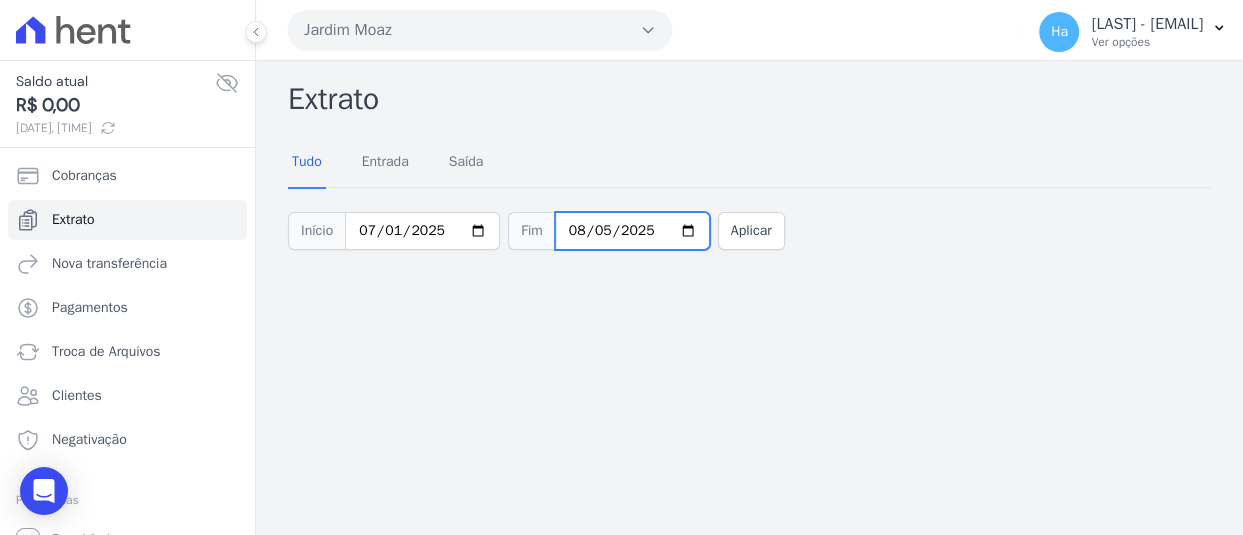 click on "2025-08-05" at bounding box center (632, 231) 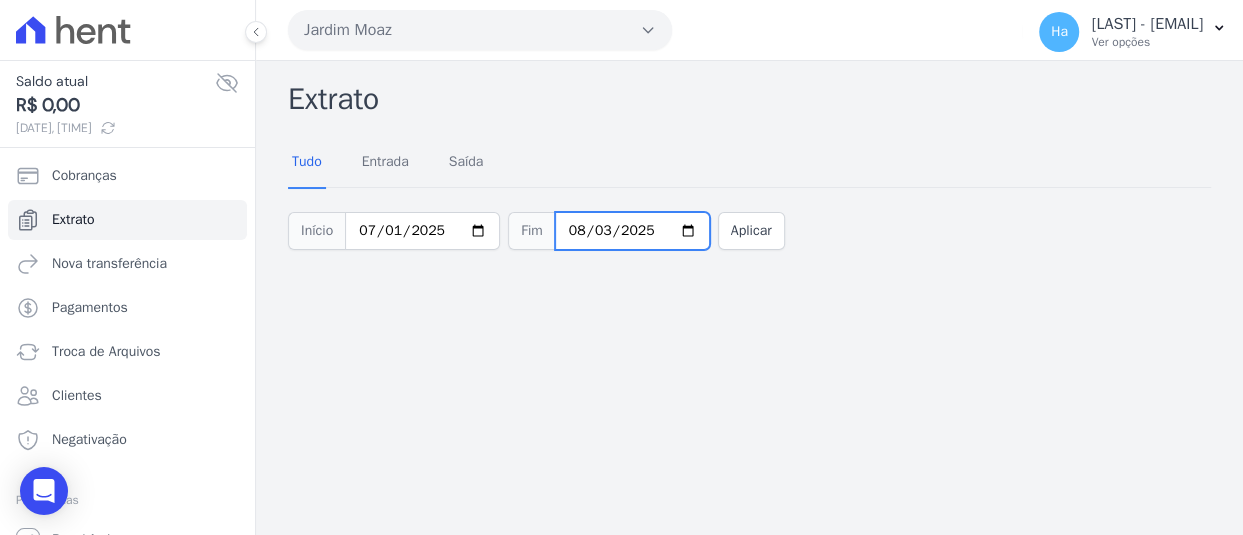 type on "2025-08-30" 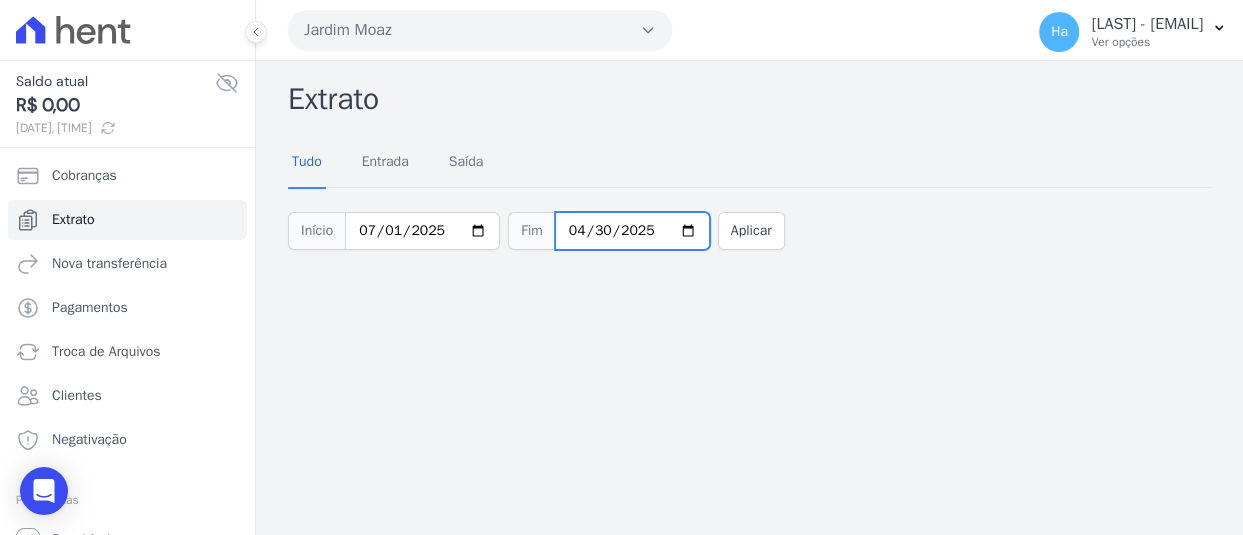 type on "0007-04-30" 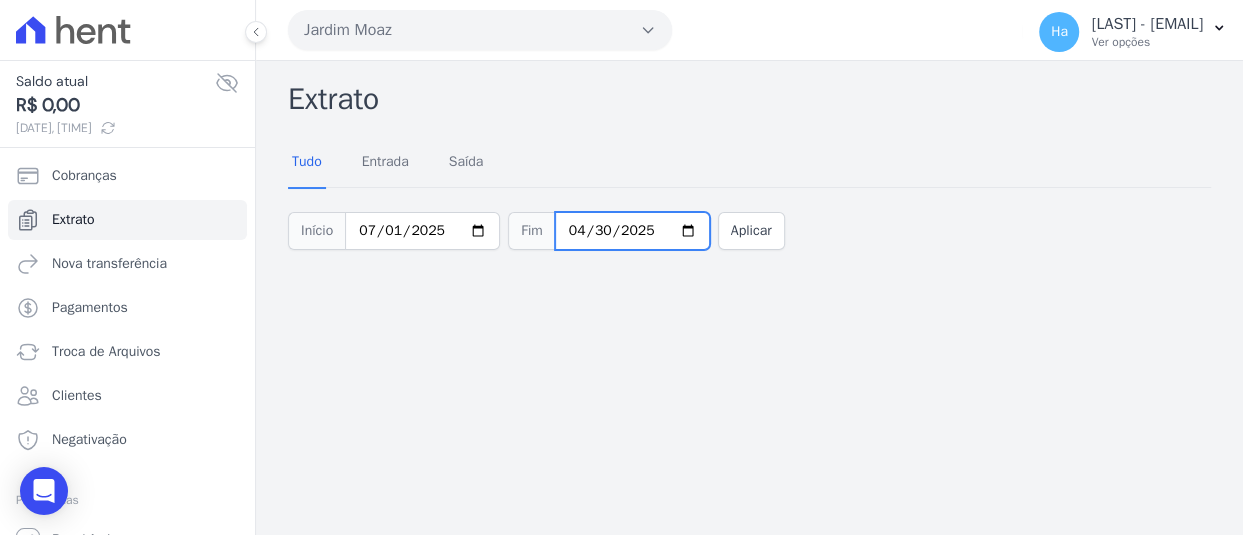 type on "2025-07-30" 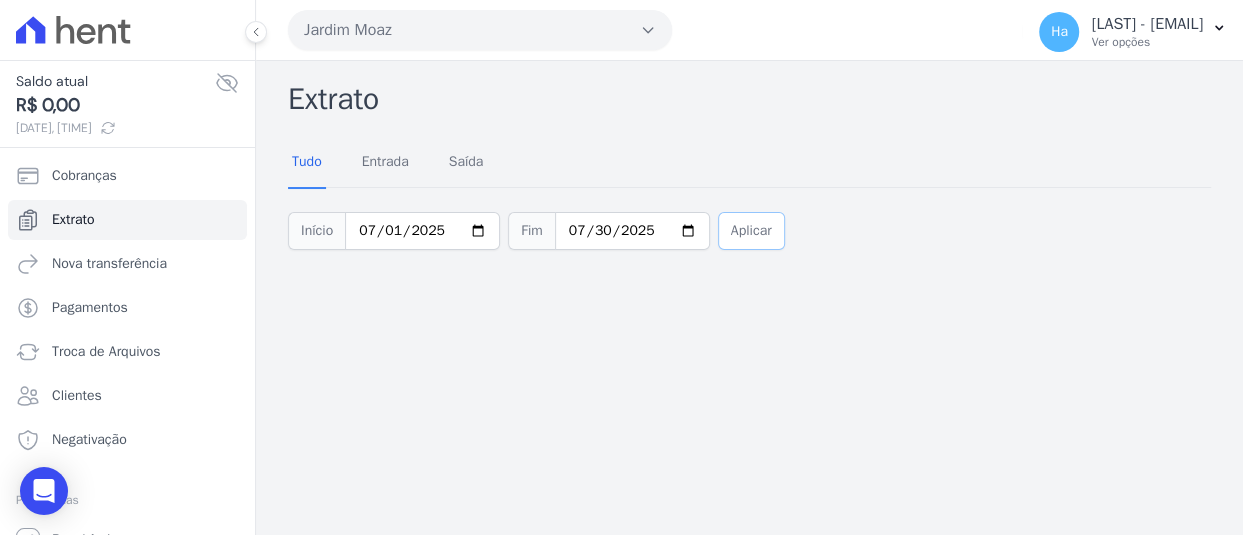 click on "Aplicar" at bounding box center (751, 231) 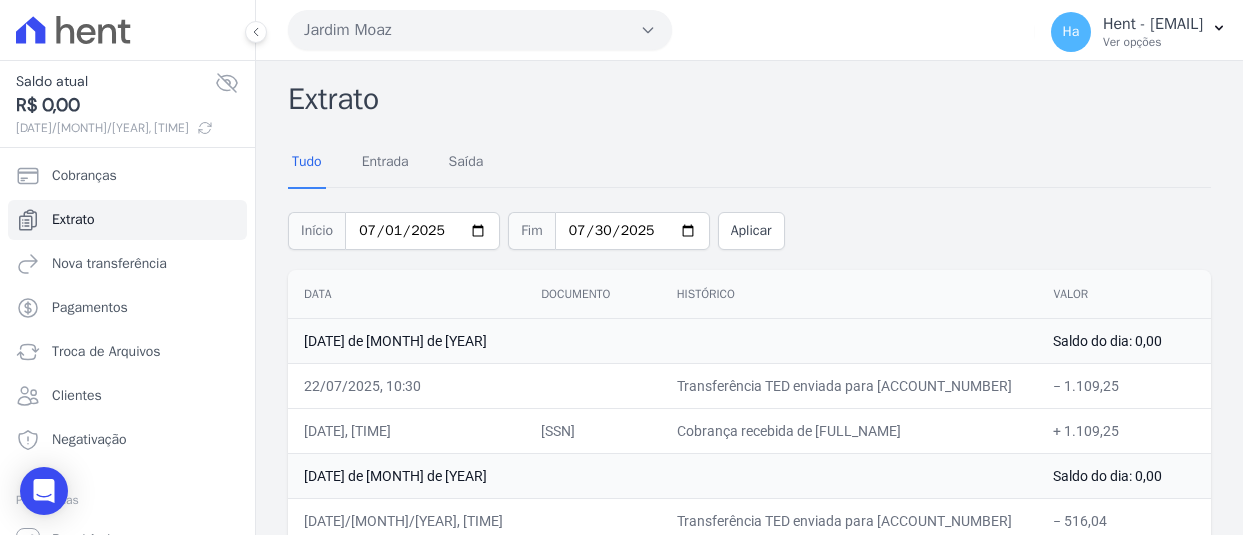 scroll, scrollTop: 0, scrollLeft: 0, axis: both 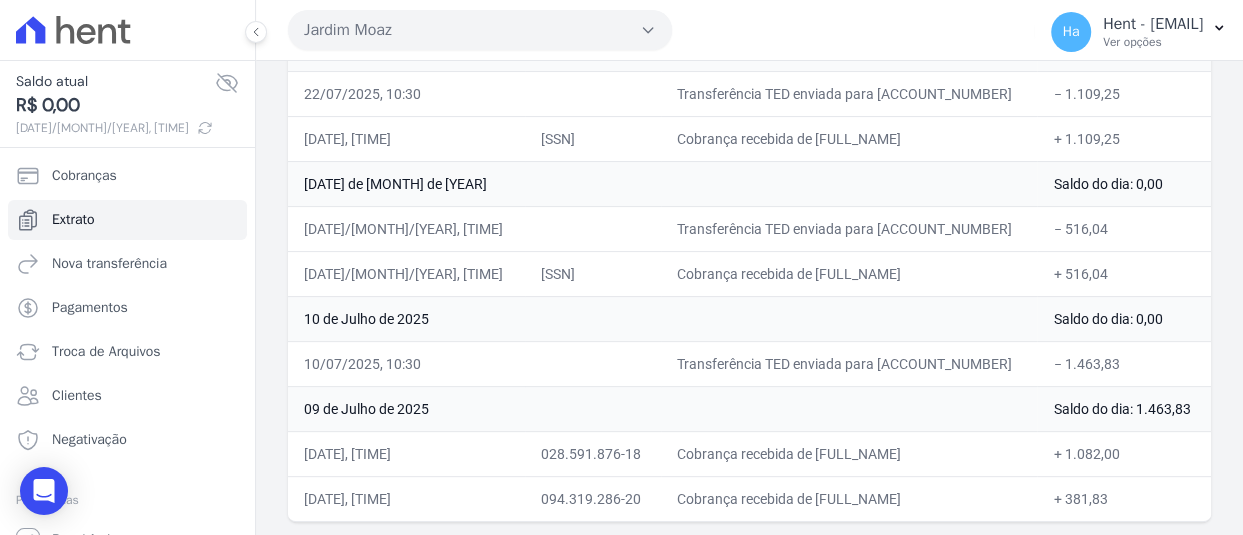 click on "Transferência TED enviada para 756 4119 68711-1" at bounding box center [849, 363] 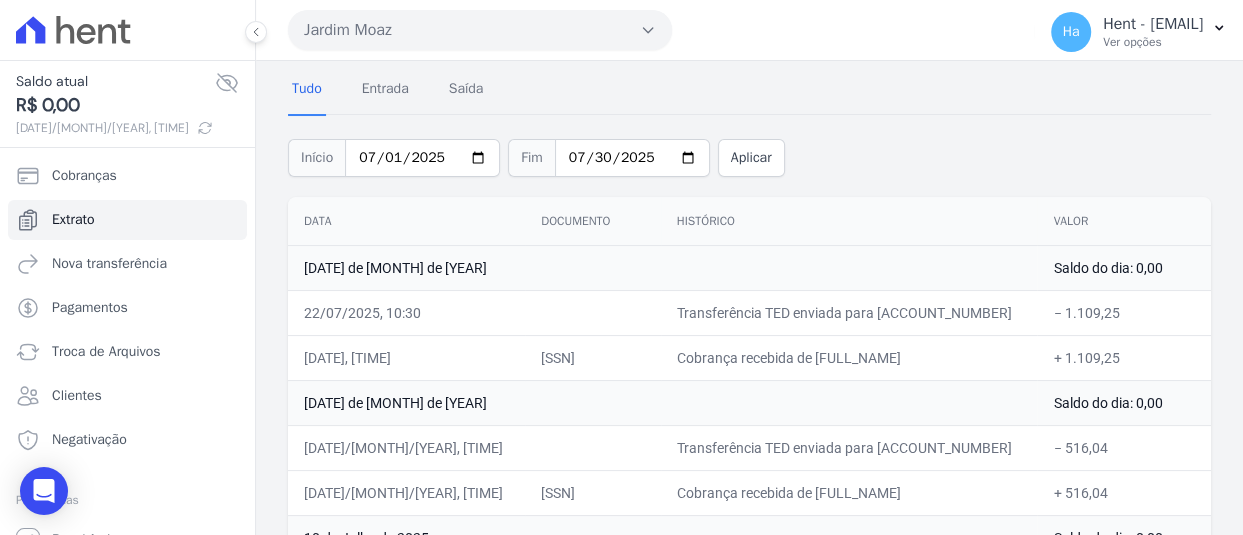scroll, scrollTop: 0, scrollLeft: 0, axis: both 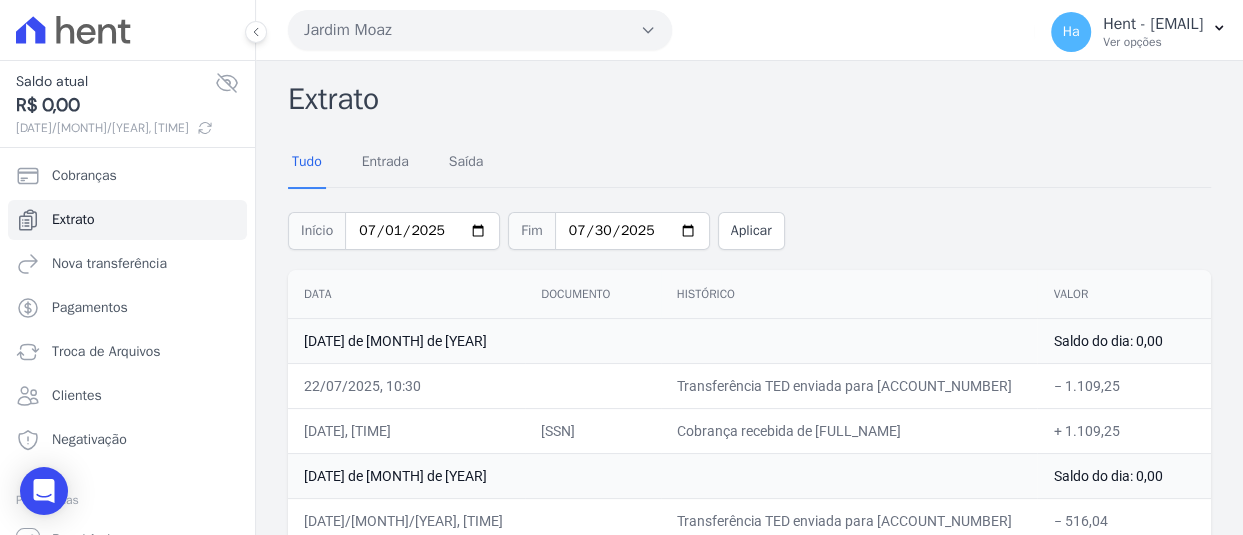 click on "Início
2025-07-01
Fim
2025-07-30
Aplicar" at bounding box center [749, 228] 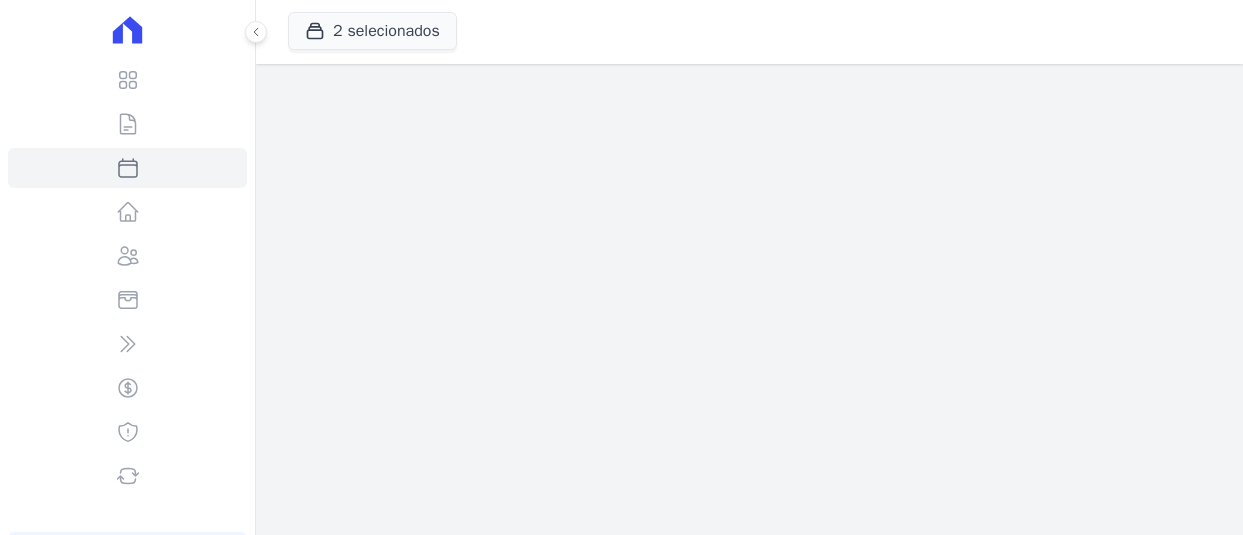 scroll, scrollTop: 0, scrollLeft: 0, axis: both 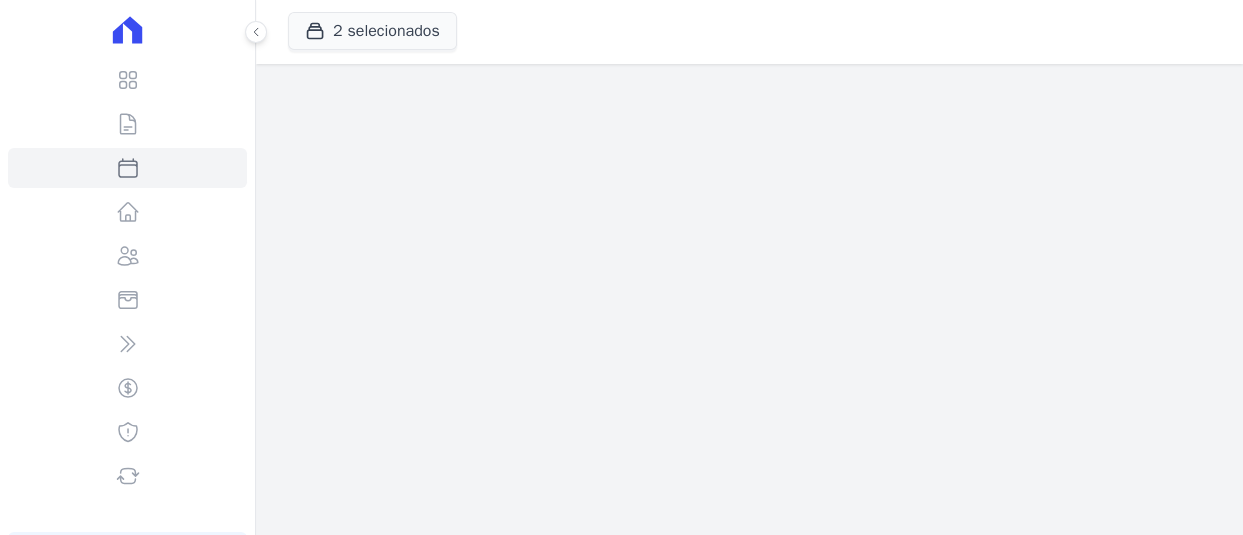 select 